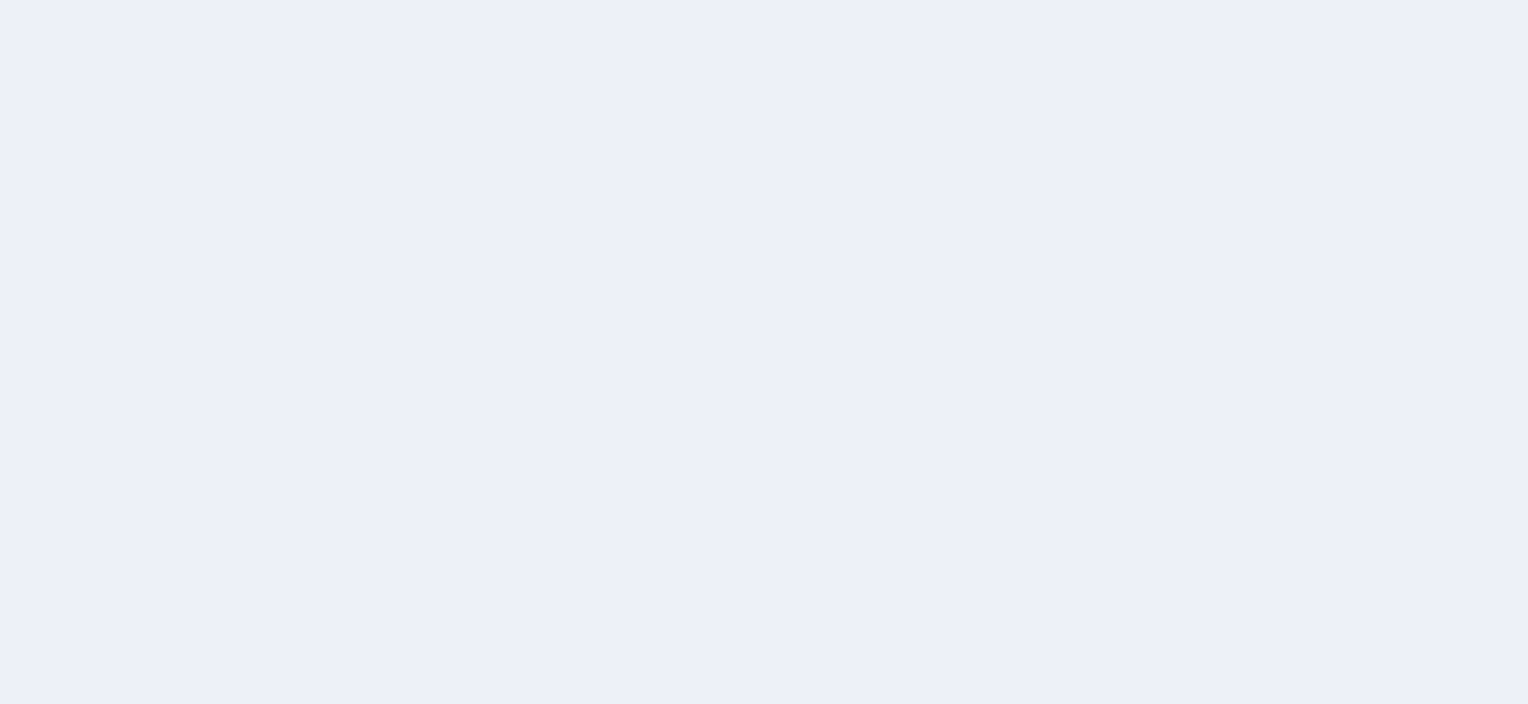scroll, scrollTop: 0, scrollLeft: 0, axis: both 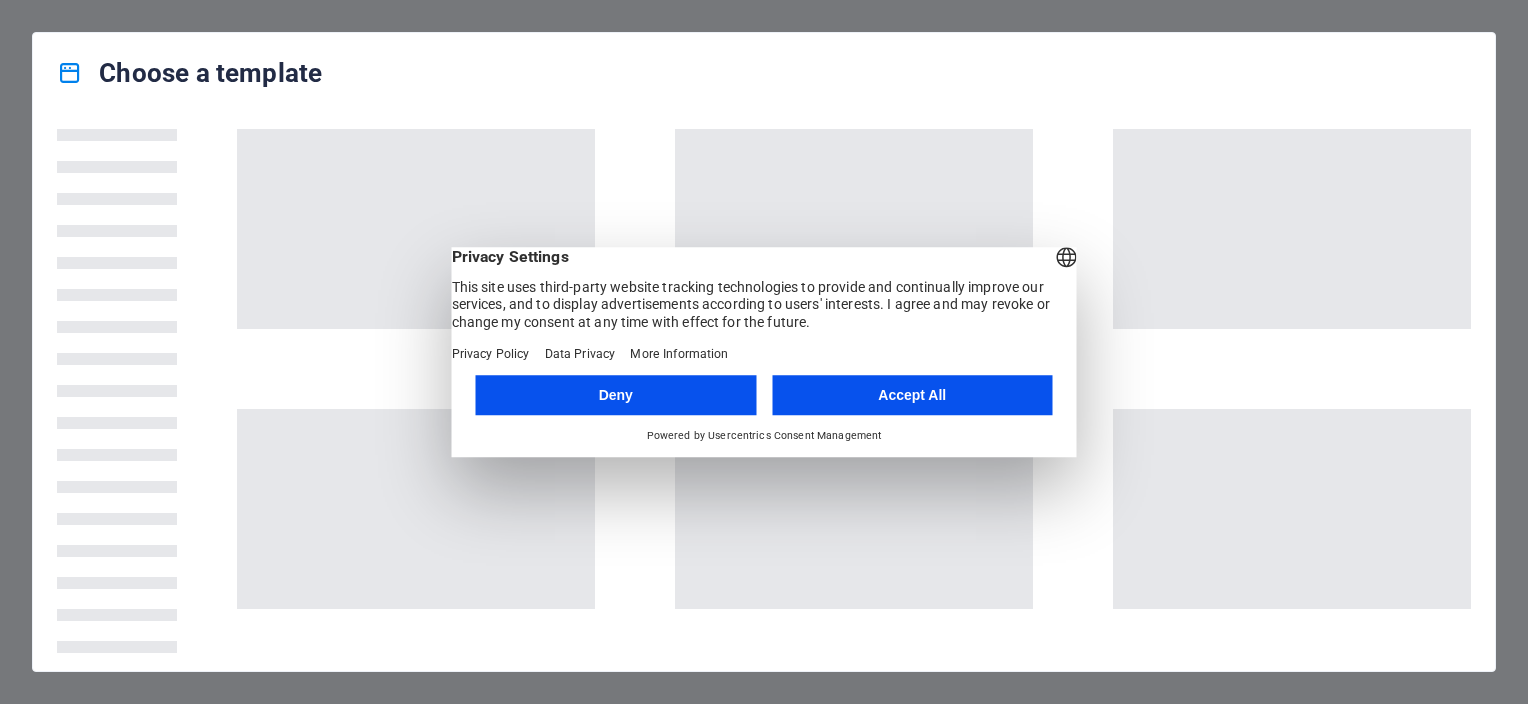 click on "Accept All" at bounding box center [912, 395] 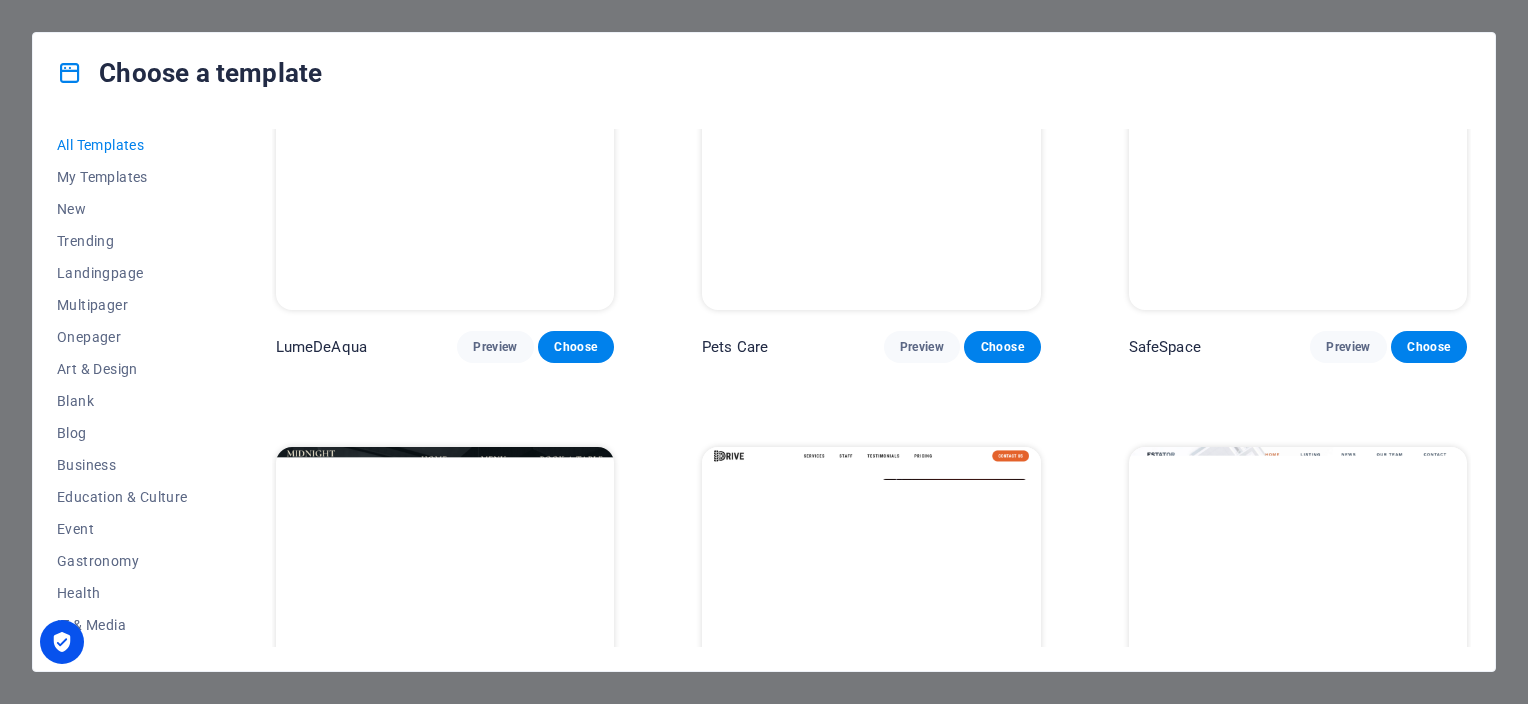 scroll, scrollTop: 3400, scrollLeft: 0, axis: vertical 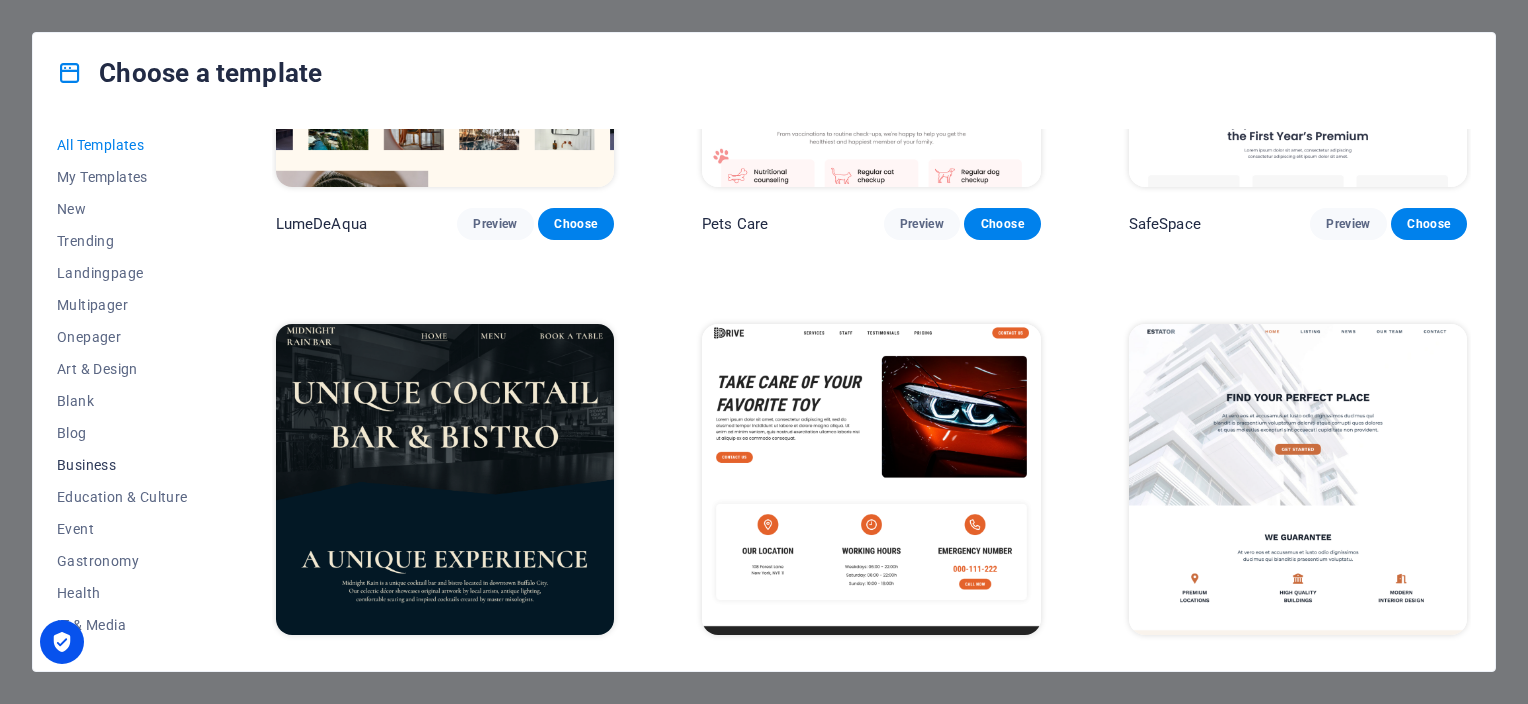 click on "Business" at bounding box center (122, 465) 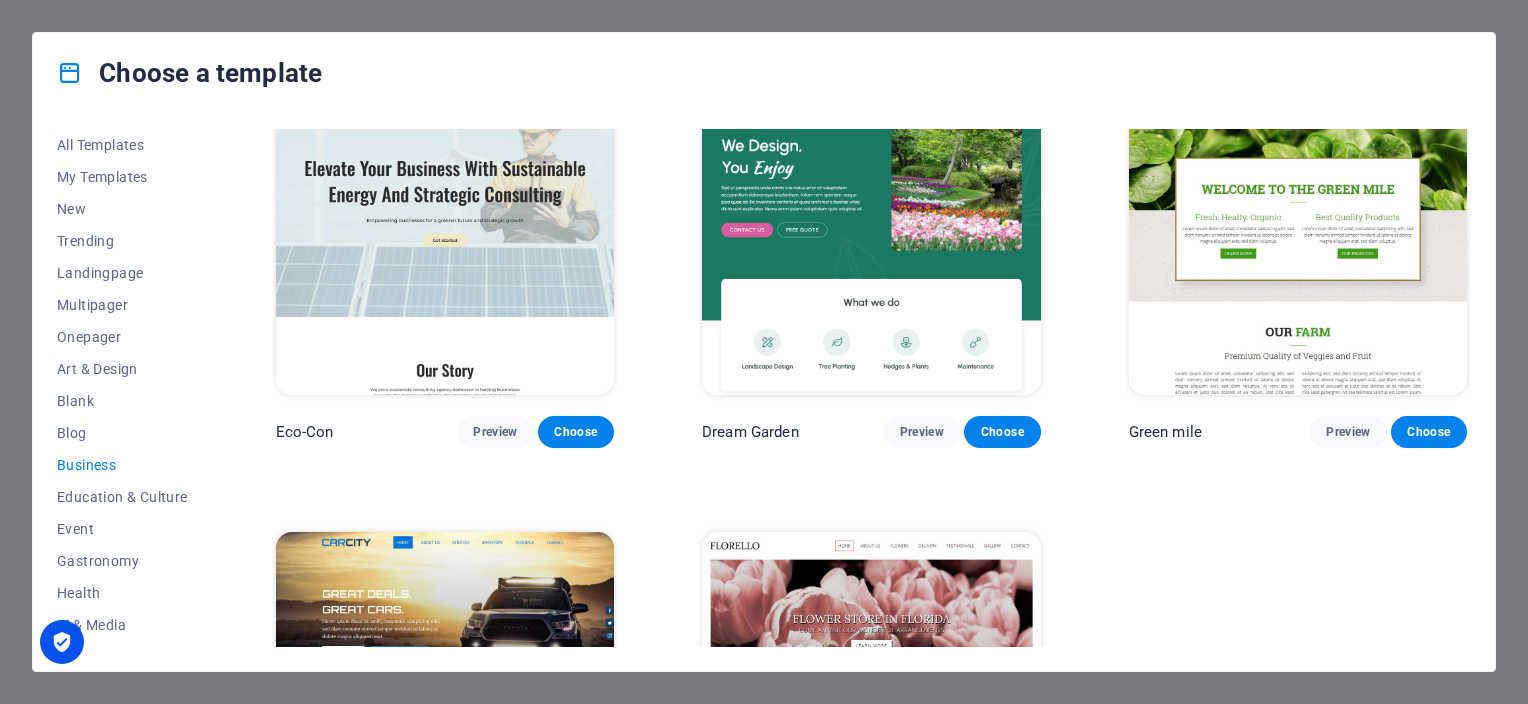 scroll, scrollTop: 0, scrollLeft: 0, axis: both 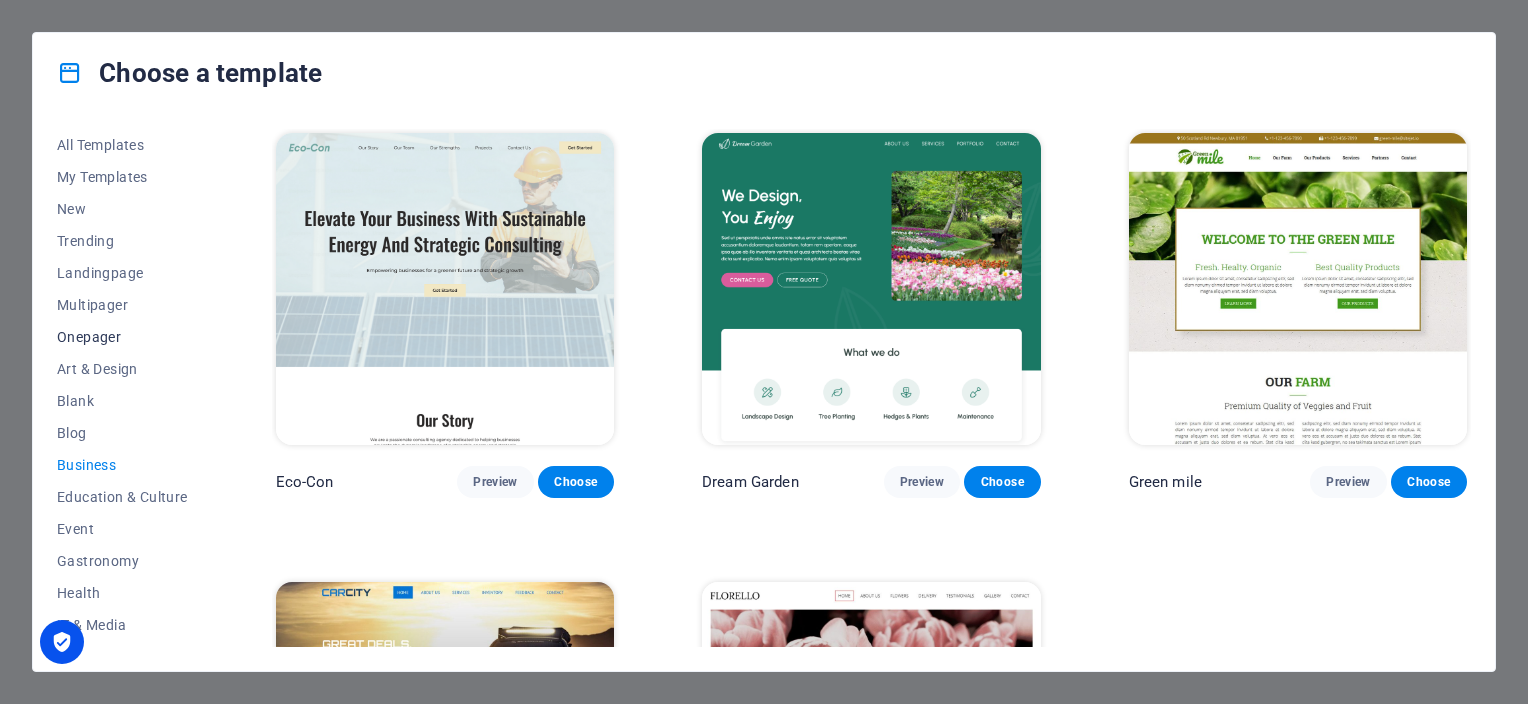 click on "Onepager" at bounding box center (122, 337) 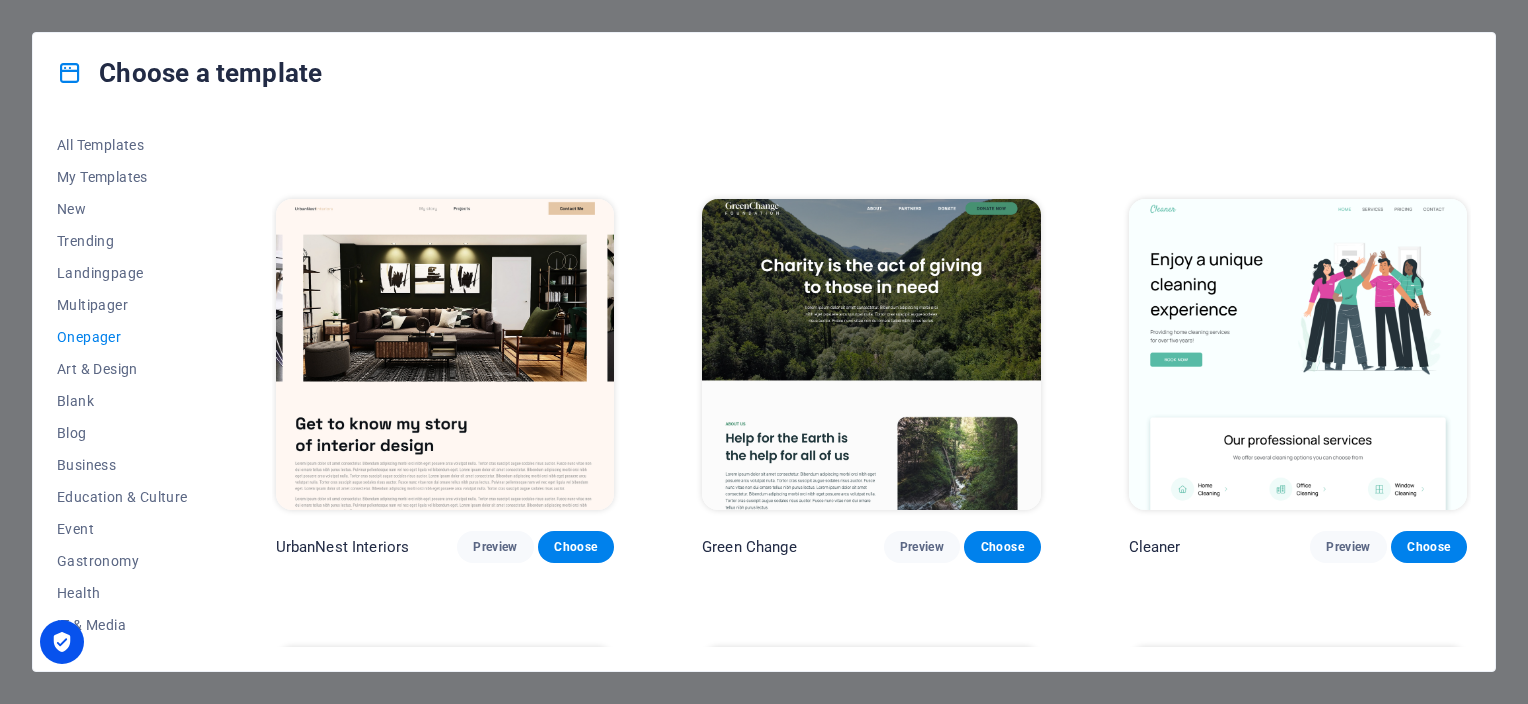 scroll, scrollTop: 800, scrollLeft: 0, axis: vertical 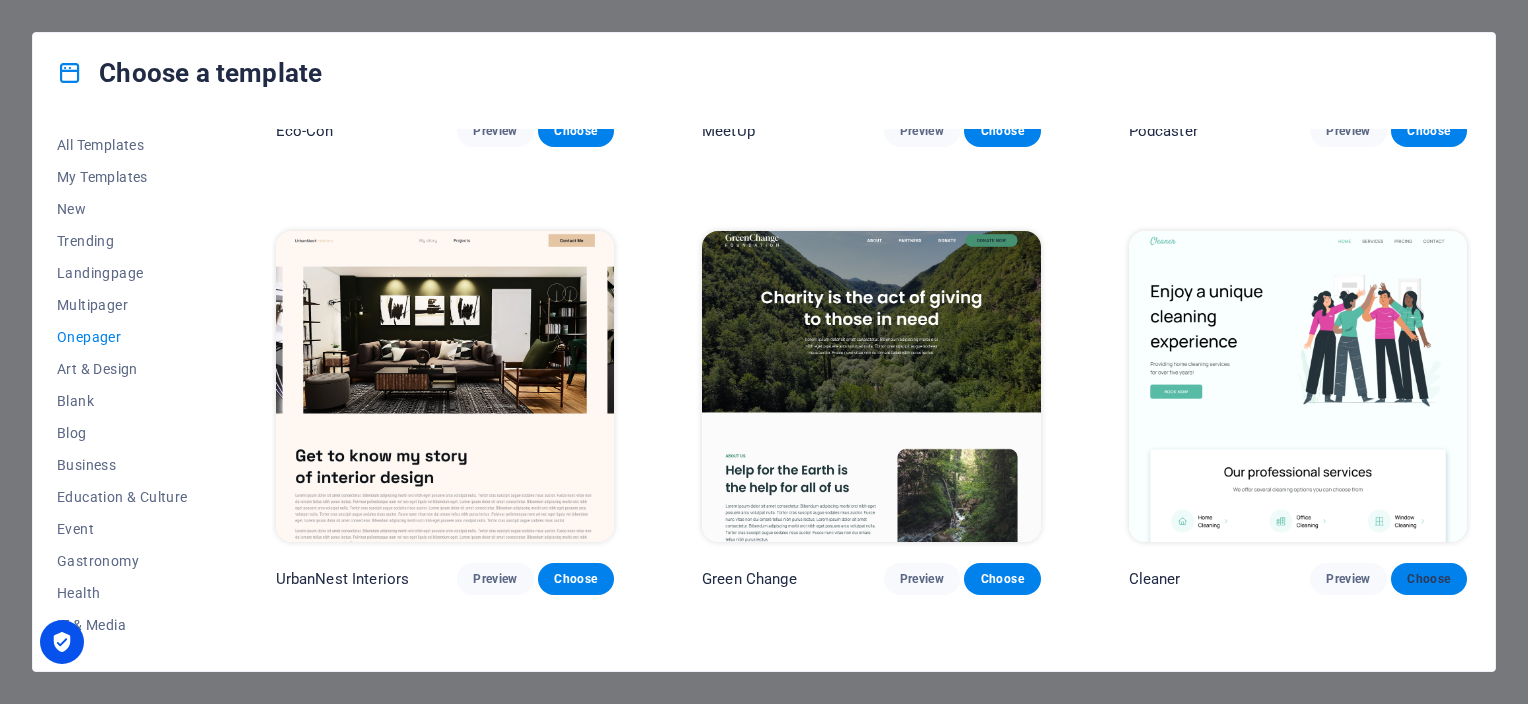 click on "Choose" at bounding box center [1429, 579] 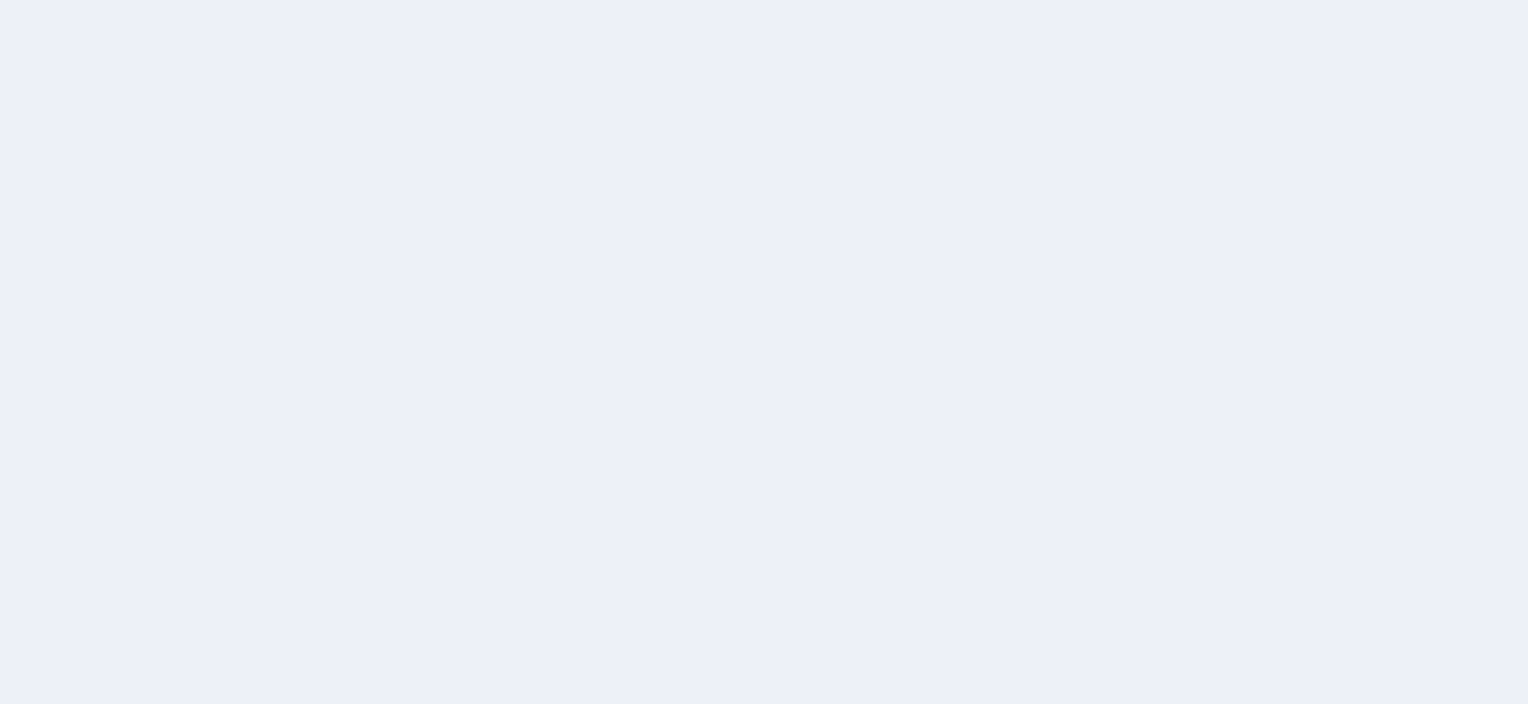 scroll, scrollTop: 0, scrollLeft: 0, axis: both 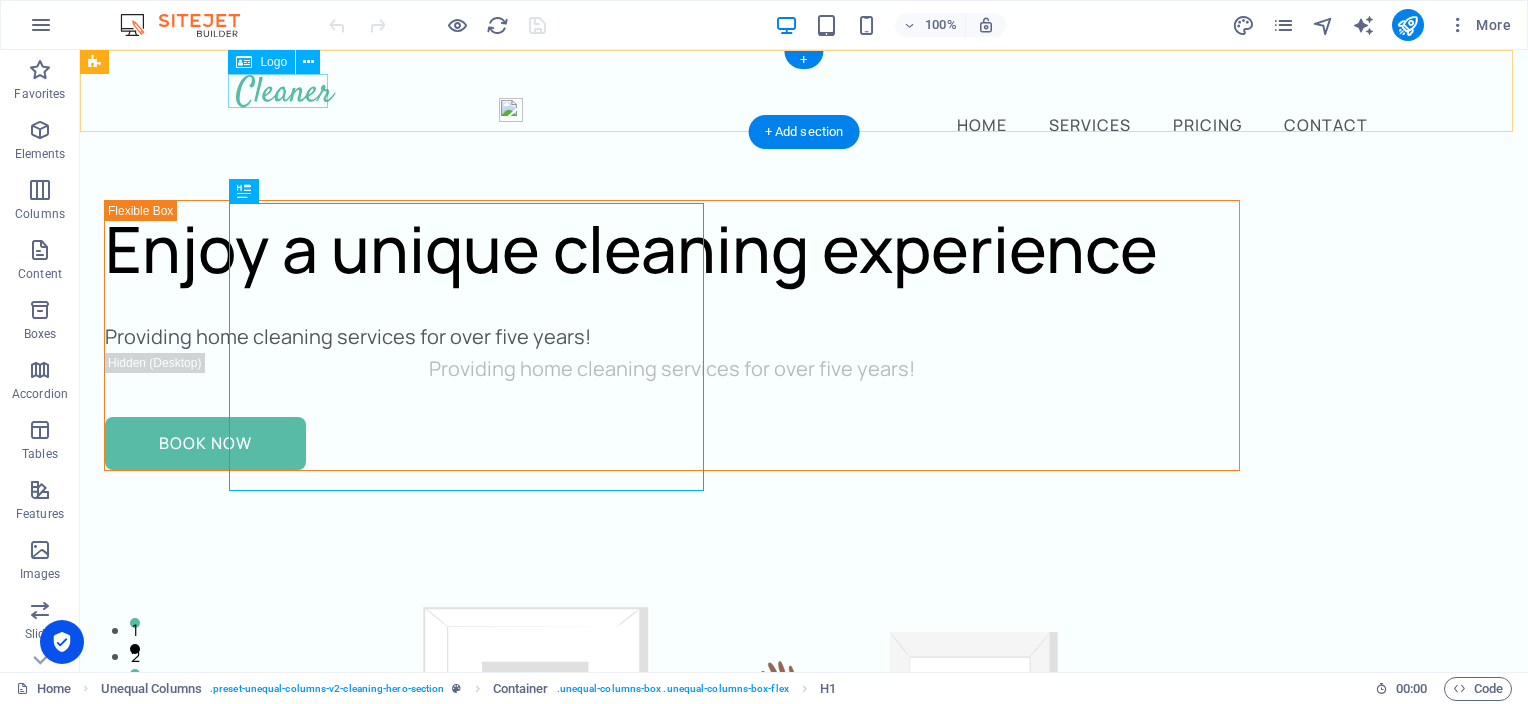 click at bounding box center (804, 91) 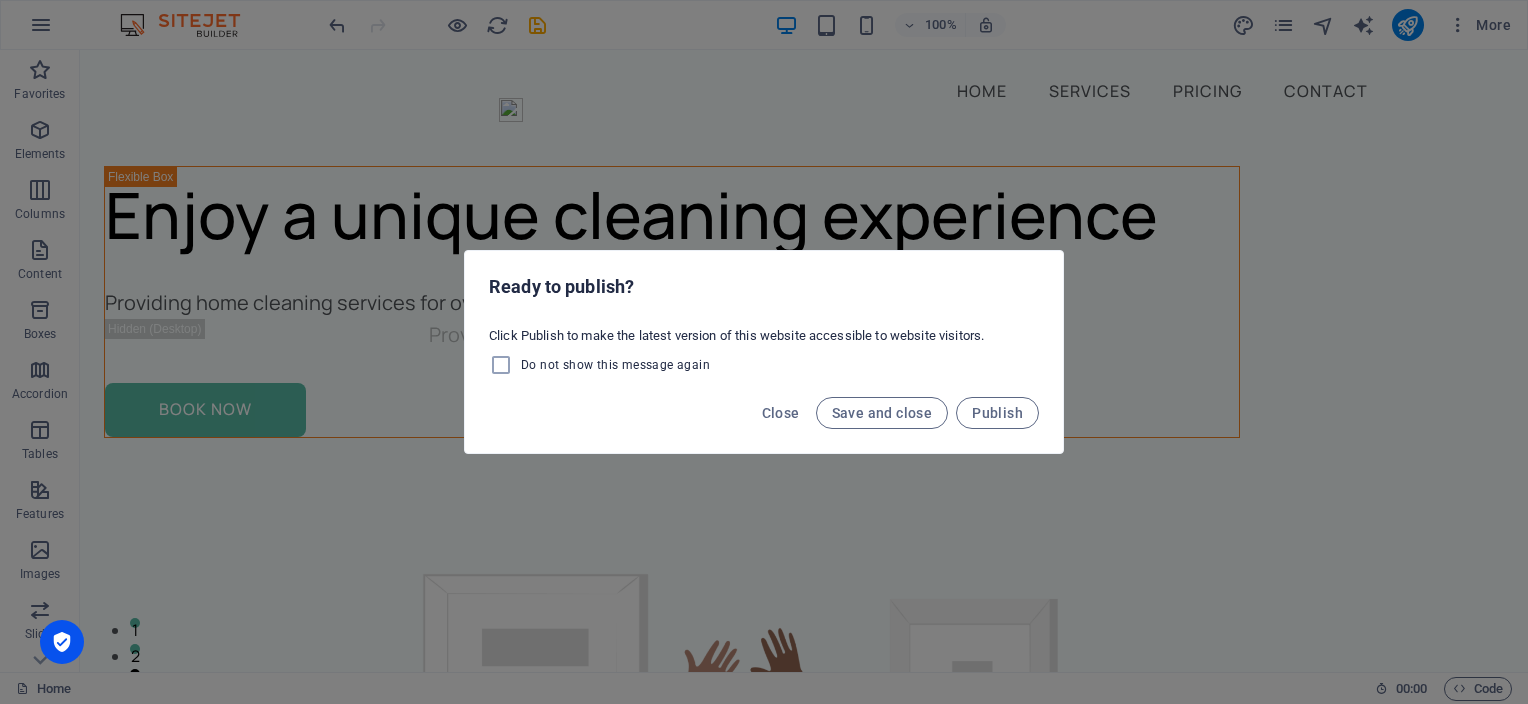 click on "Ready to publish? Click Publish to make the latest version of this website accessible to website visitors. Do not show this message again Close Save and close Publish" at bounding box center [764, 352] 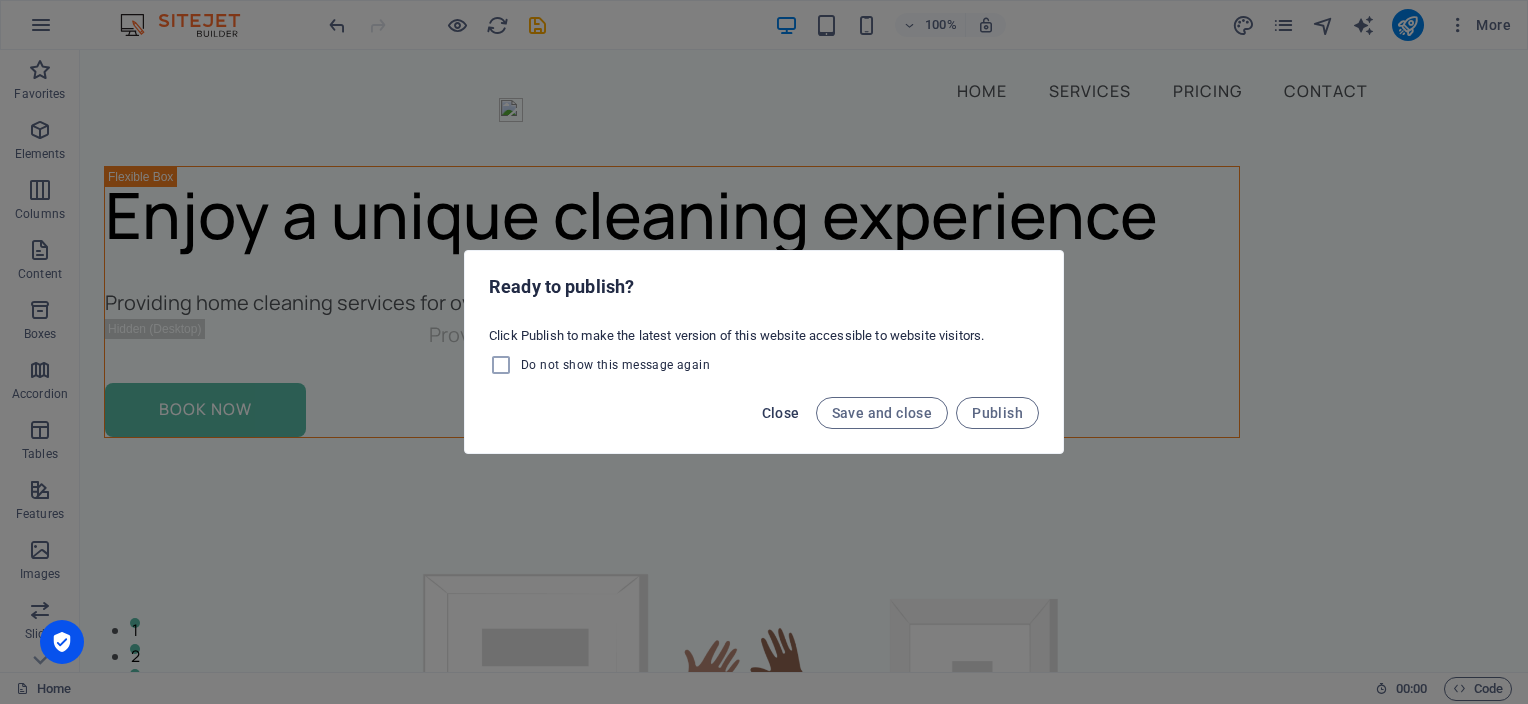 click on "Close" at bounding box center (781, 413) 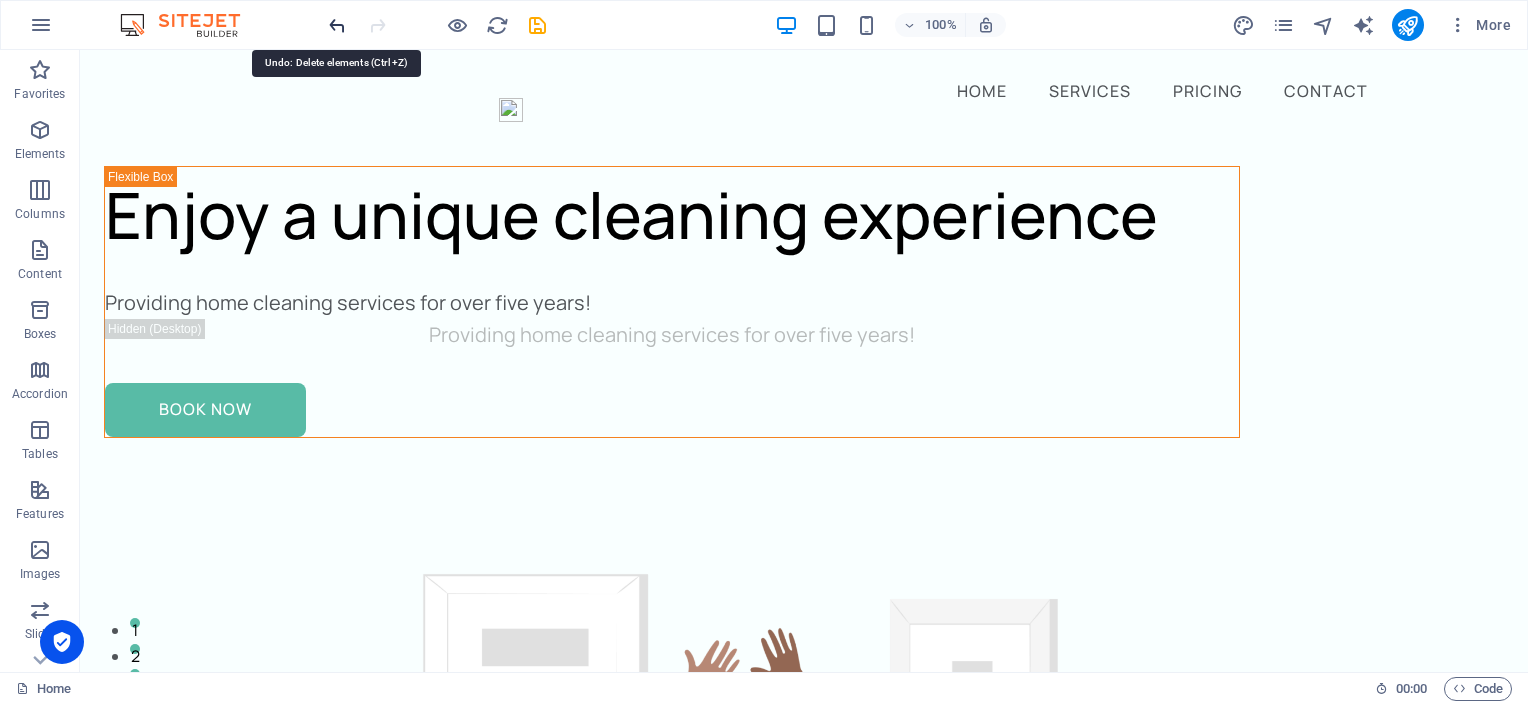 click at bounding box center [337, 25] 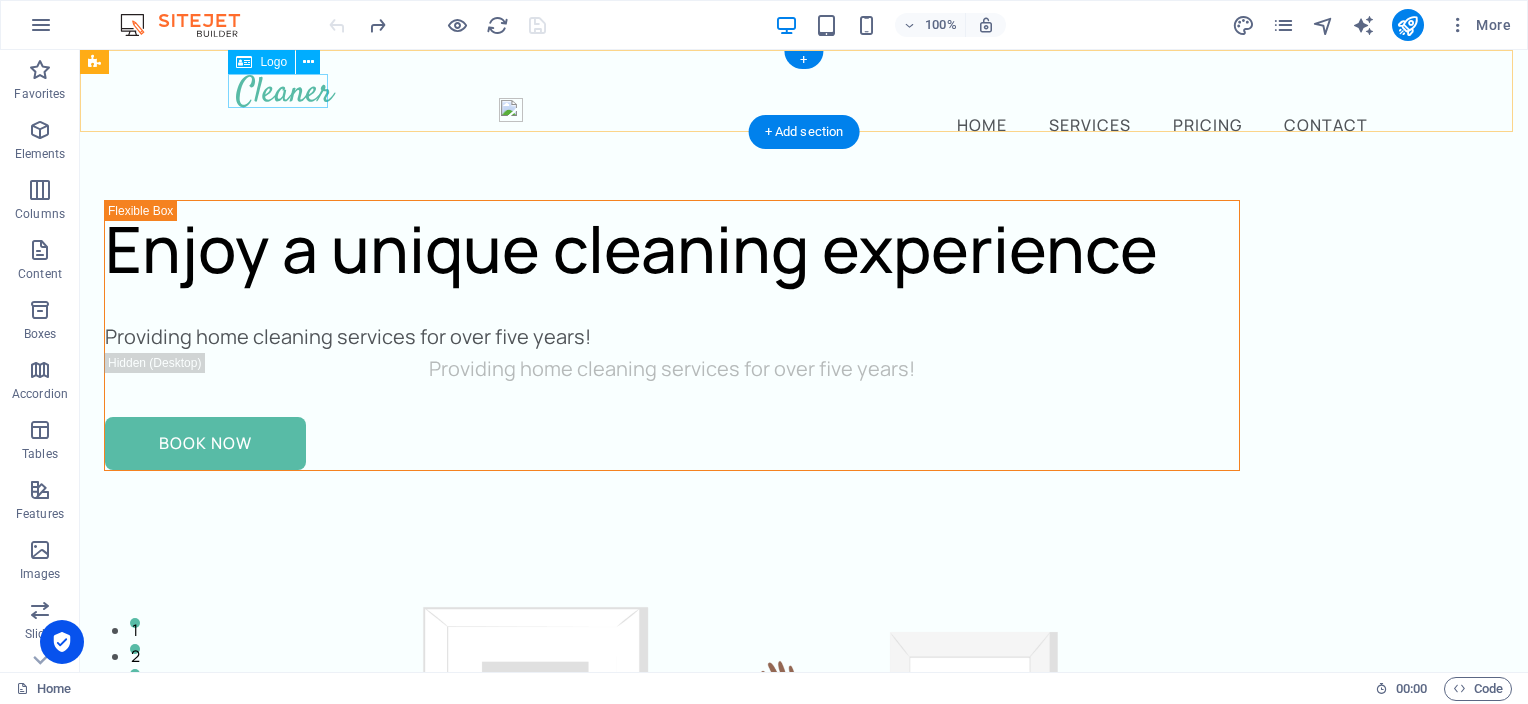 click at bounding box center (804, 91) 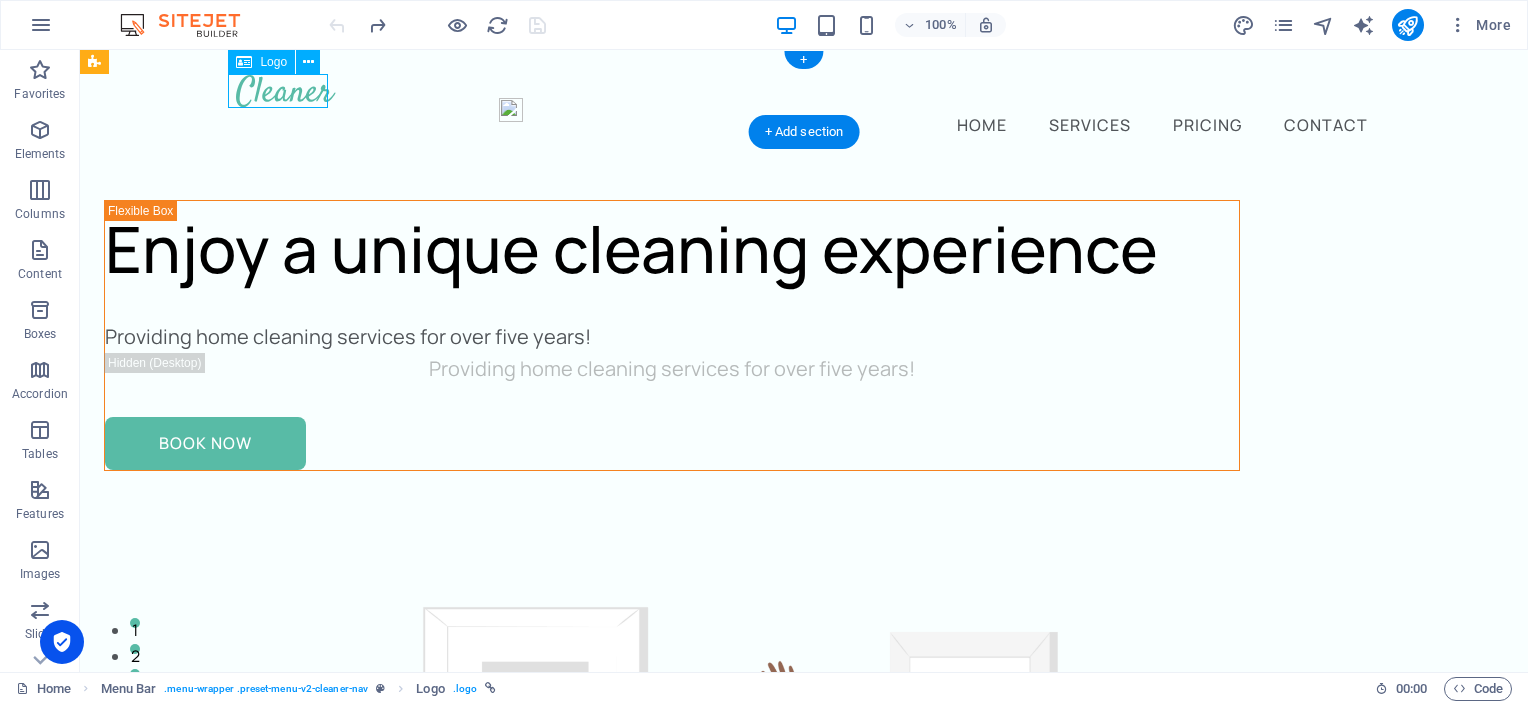 click at bounding box center [804, 91] 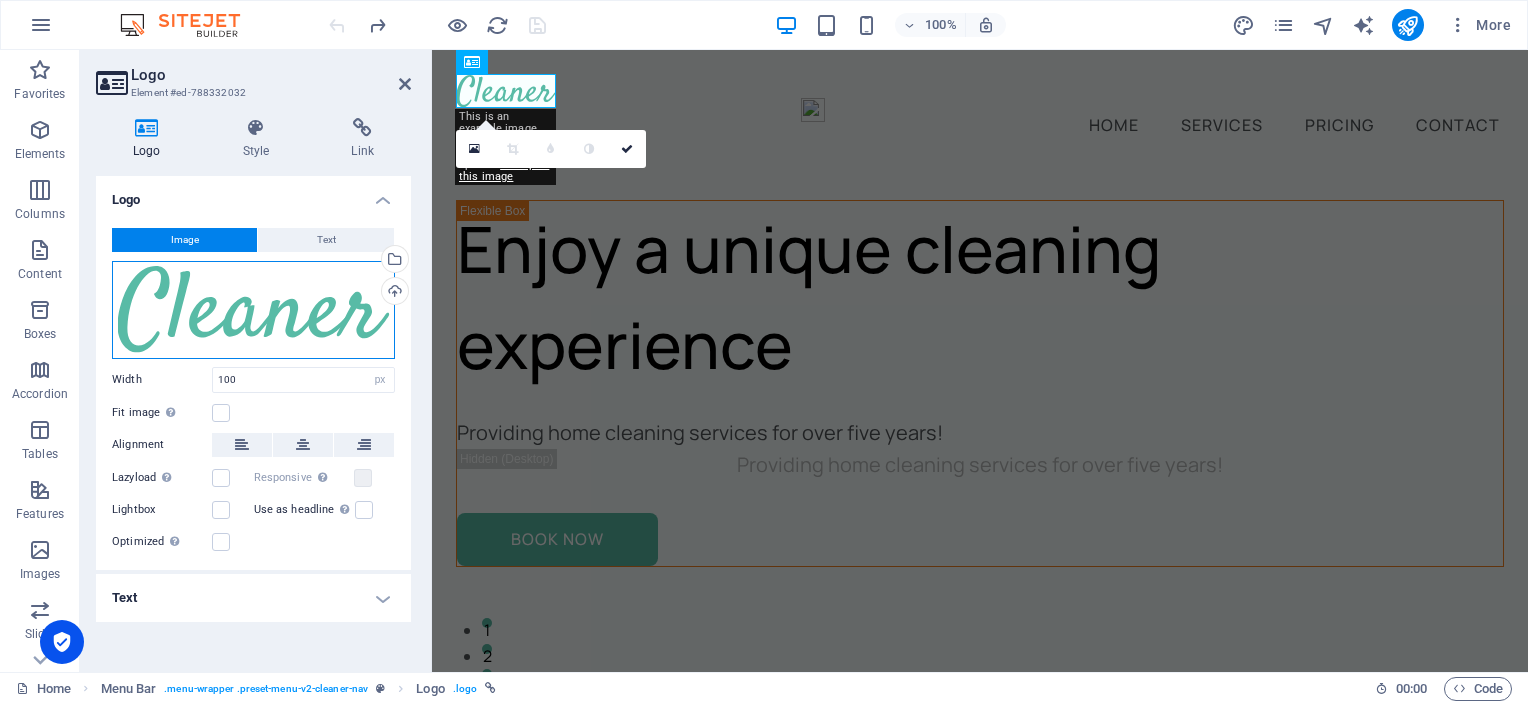 click on "Drag files here, click to choose files or select files from Files or our free stock photos & videos" at bounding box center (253, 310) 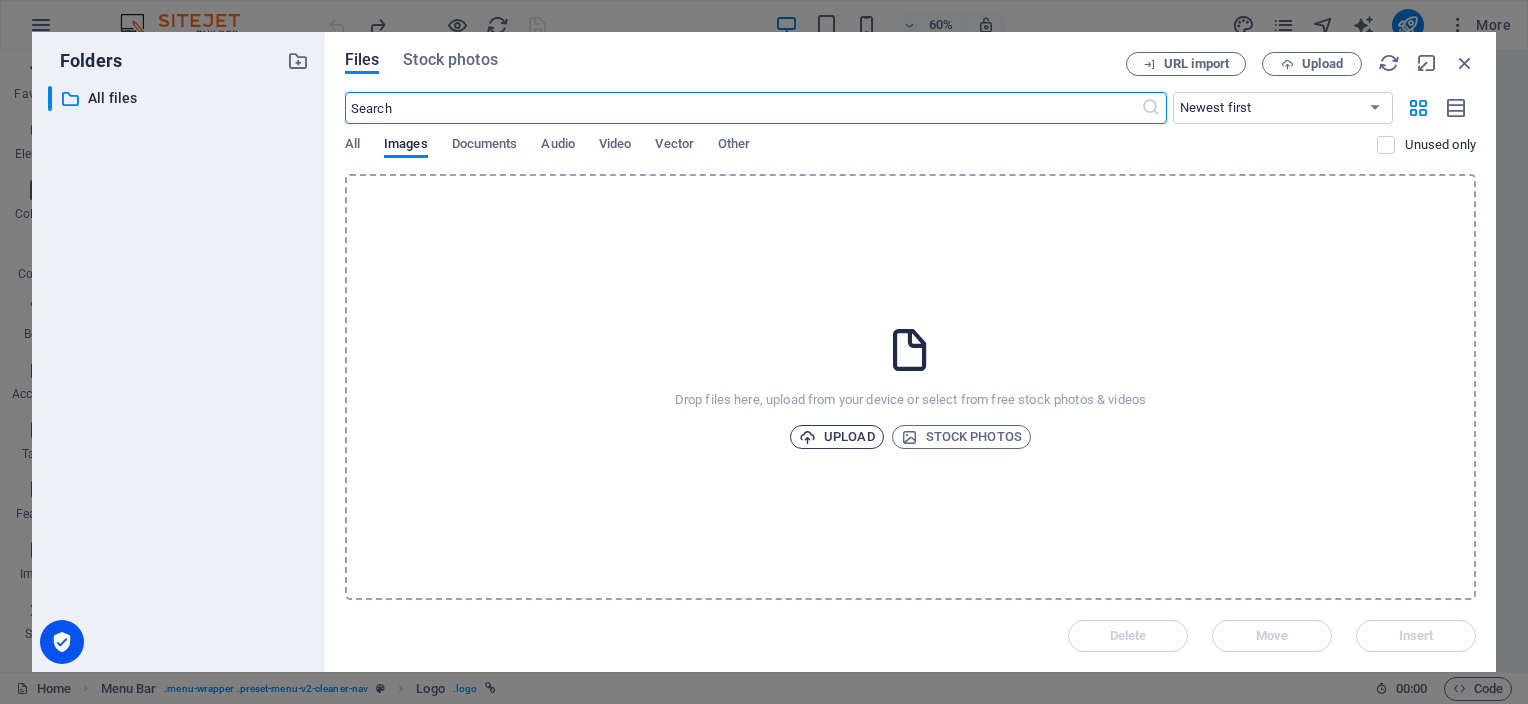 click on "Upload" at bounding box center (837, 437) 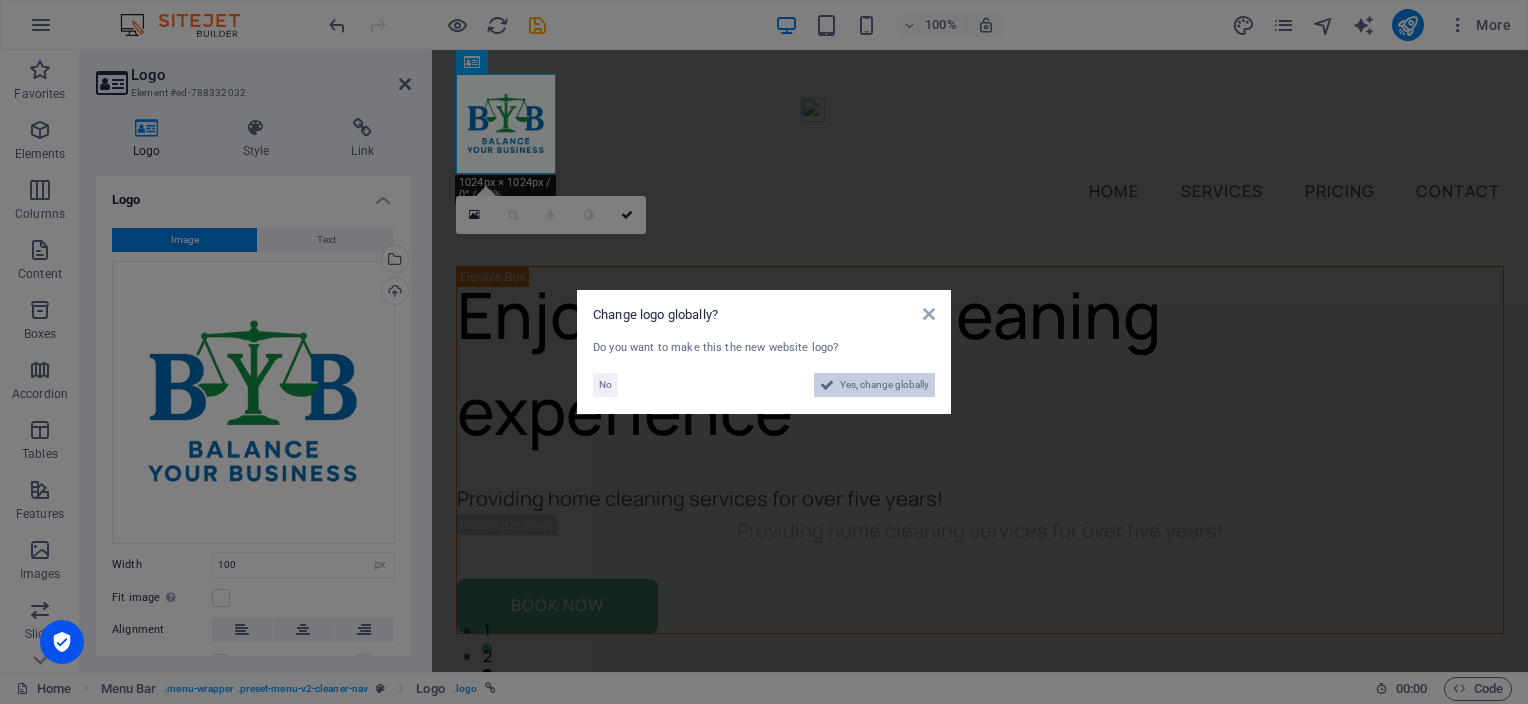 click on "Yes, change globally" at bounding box center (884, 385) 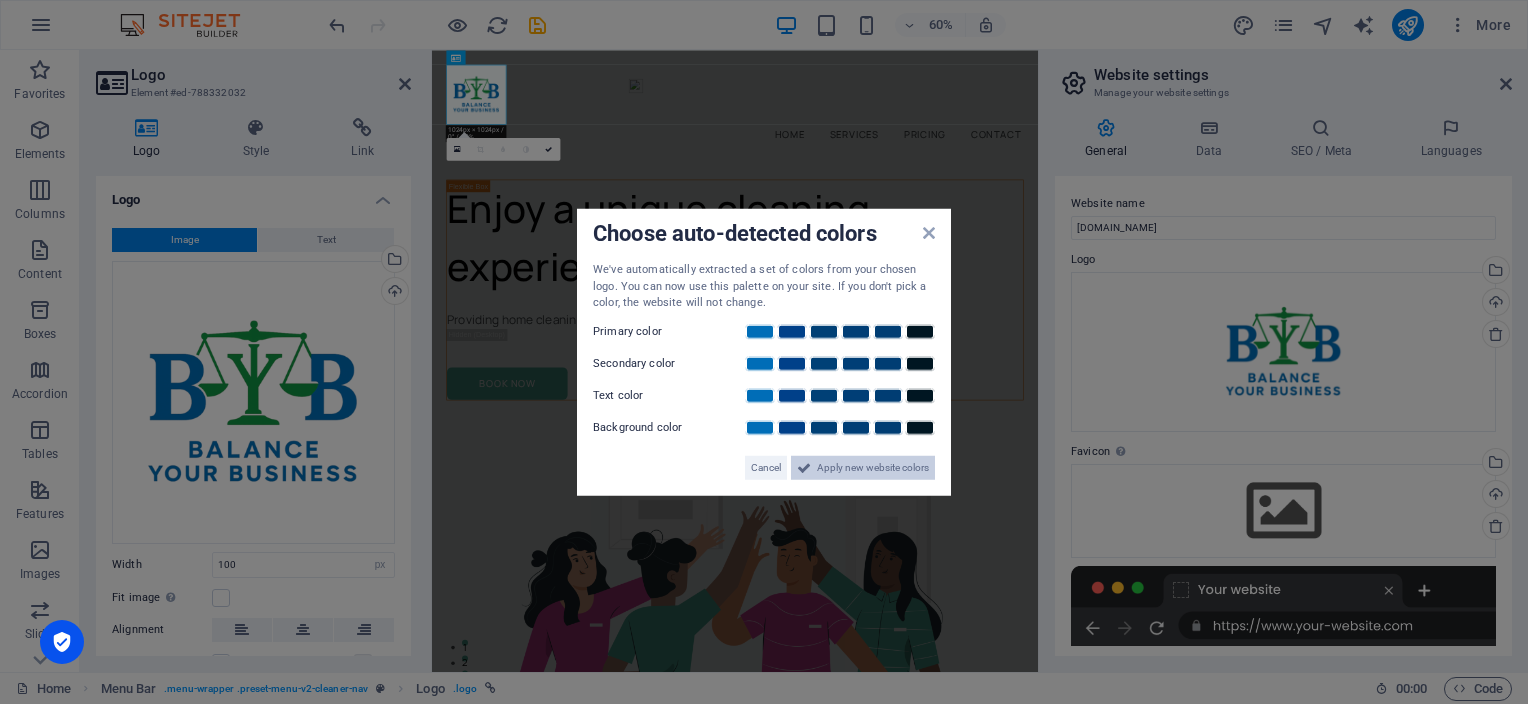 click on "Apply new website colors" at bounding box center (873, 467) 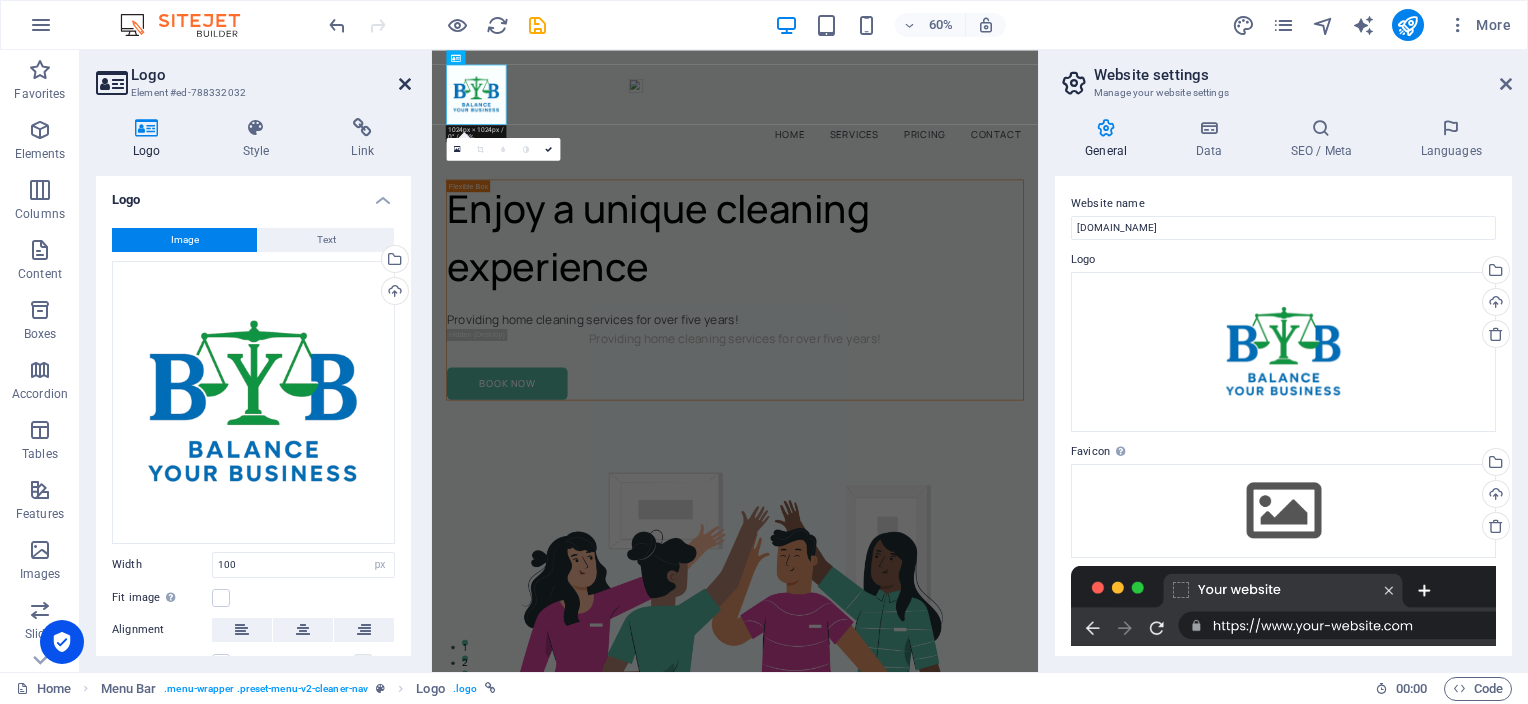 click at bounding box center [405, 84] 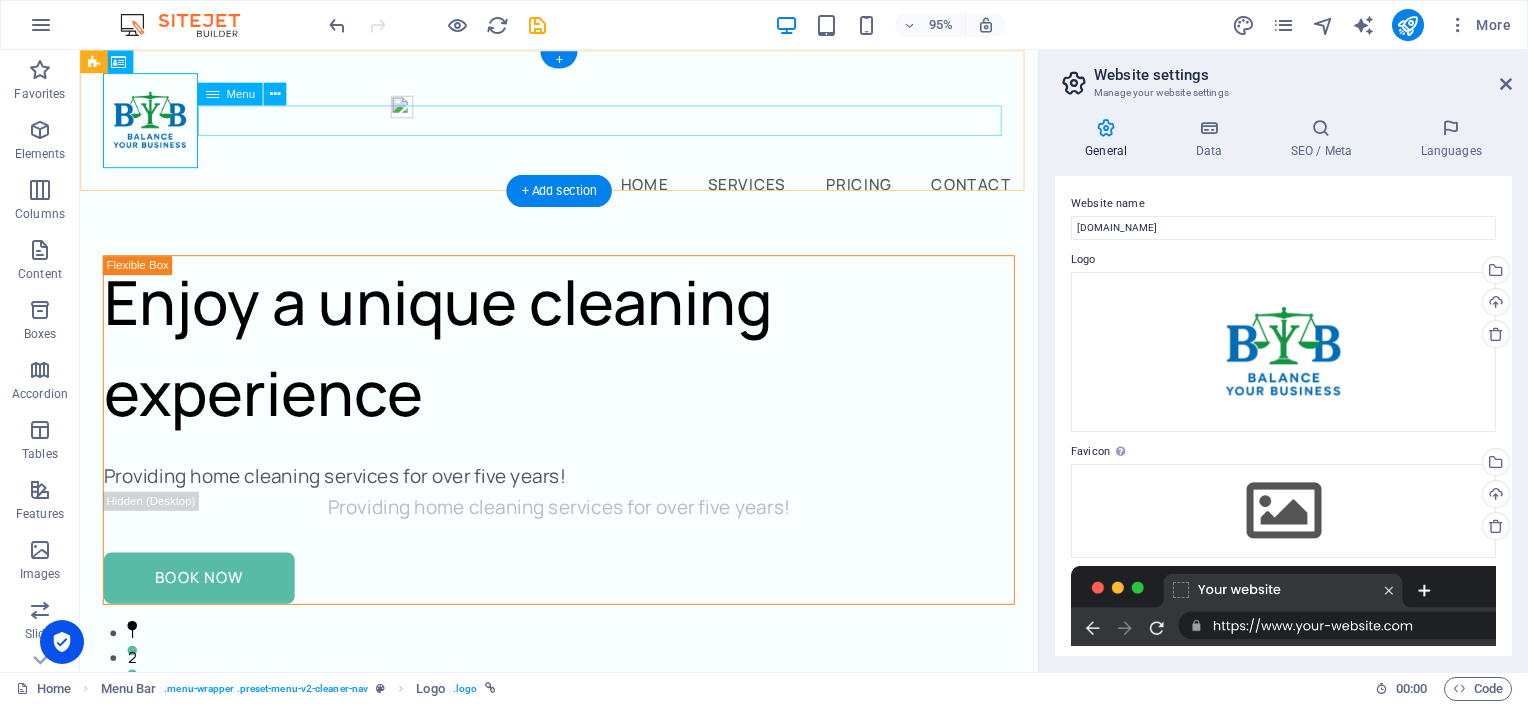 click on "Home Services Pricing Contact" at bounding box center [584, 190] 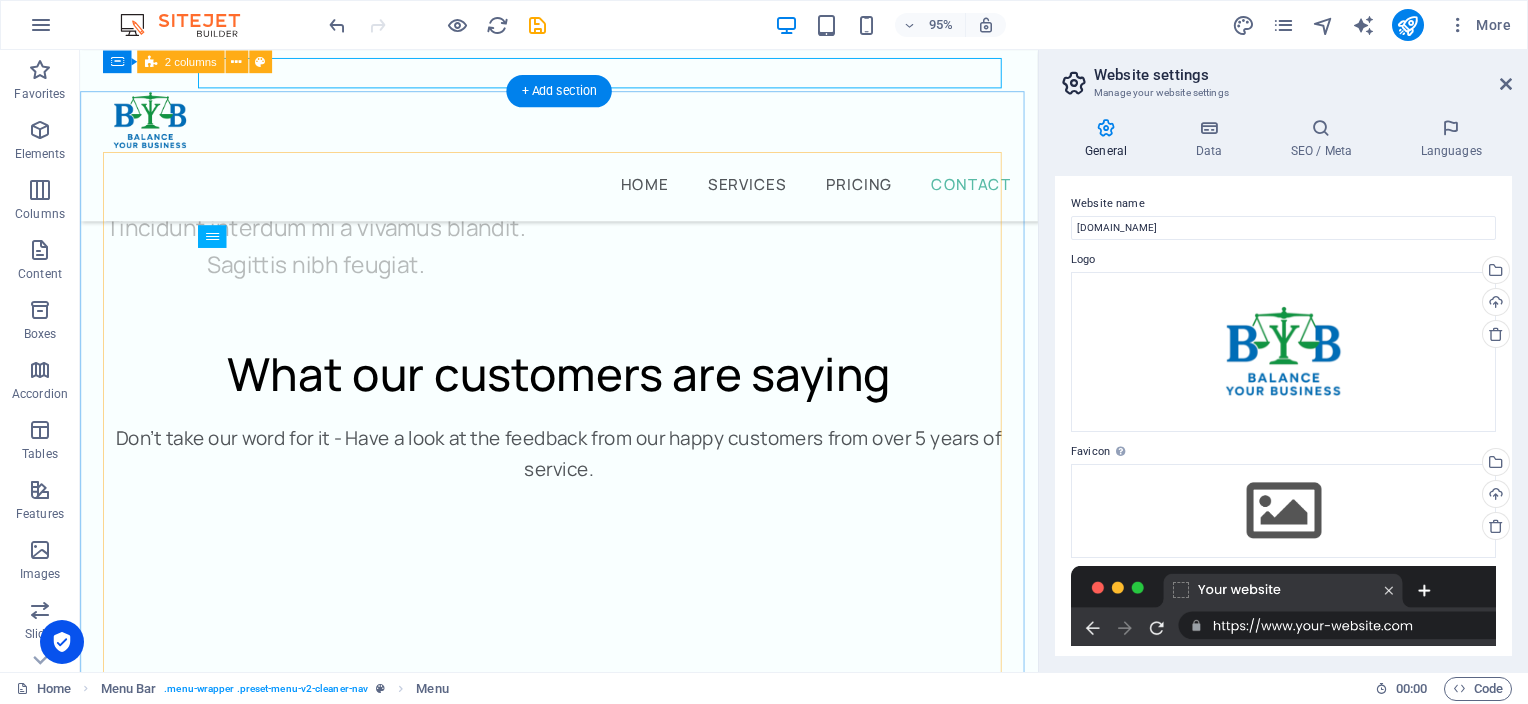 scroll, scrollTop: 11890, scrollLeft: 0, axis: vertical 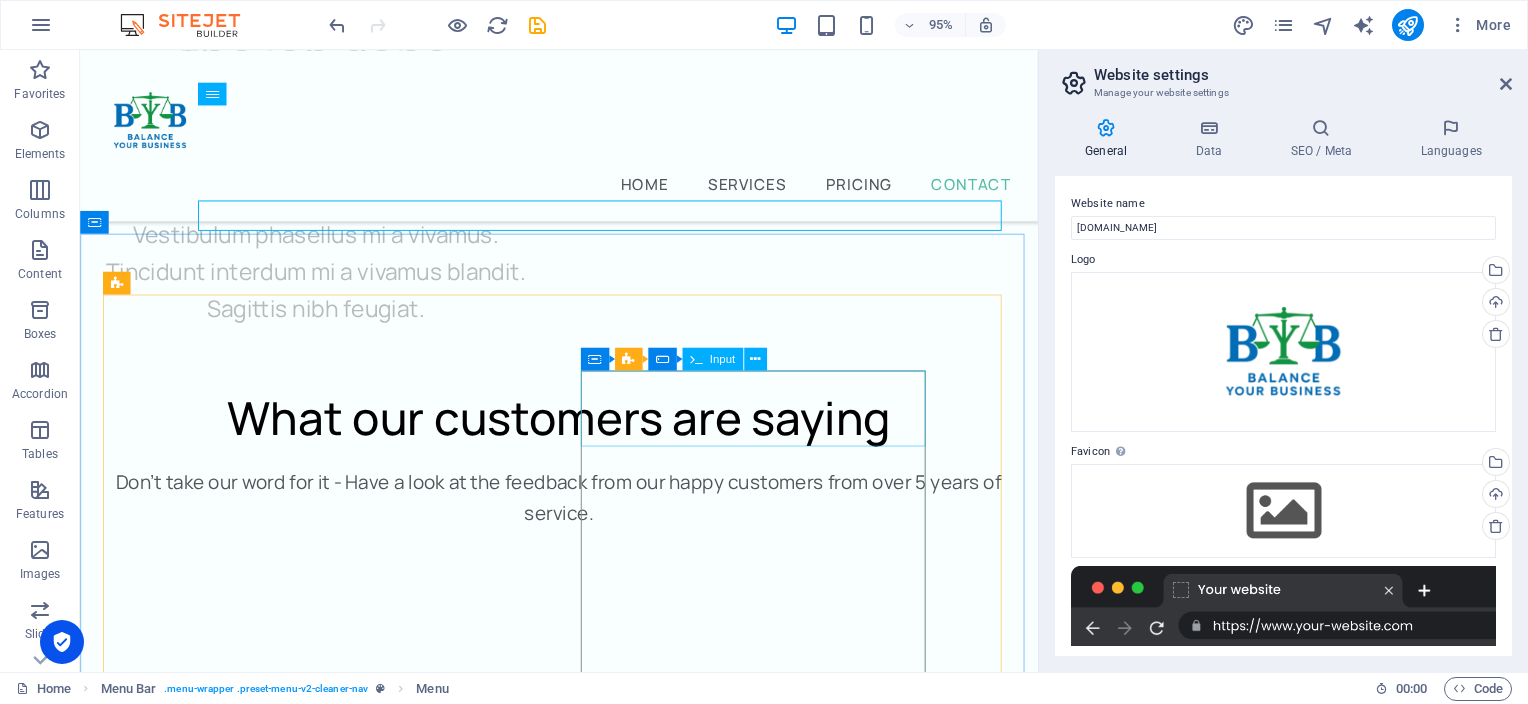 click on "Input" at bounding box center [722, 358] 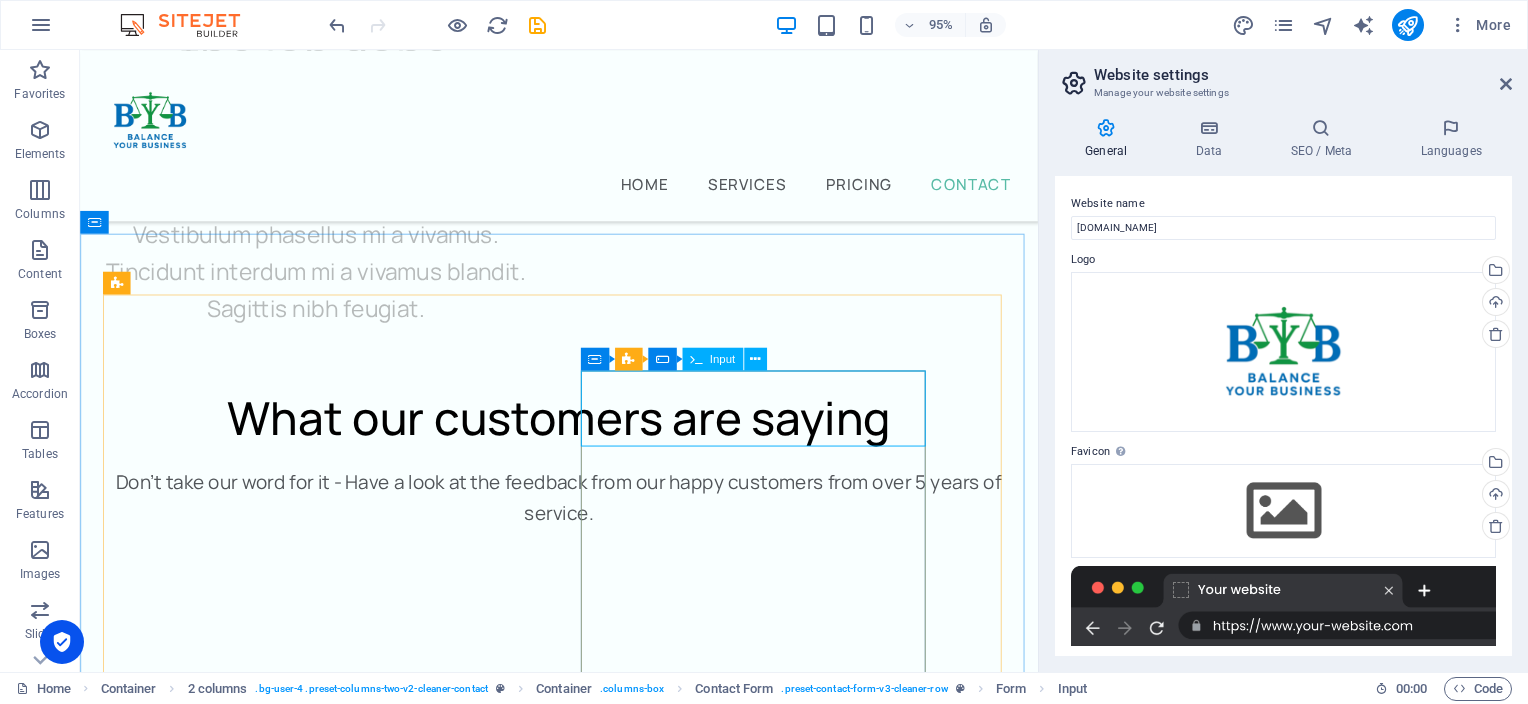 click on "Input" at bounding box center (722, 358) 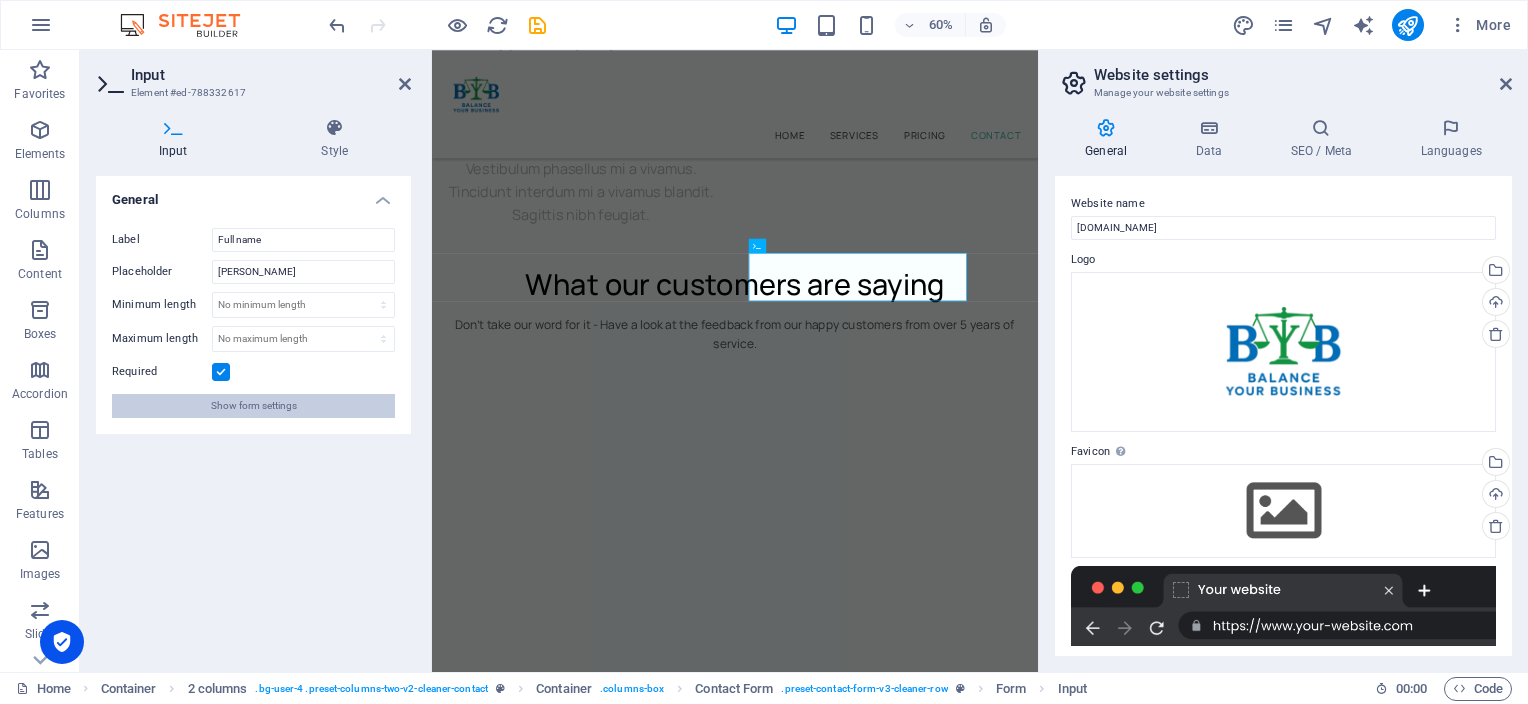 click on "Show form settings" at bounding box center [254, 406] 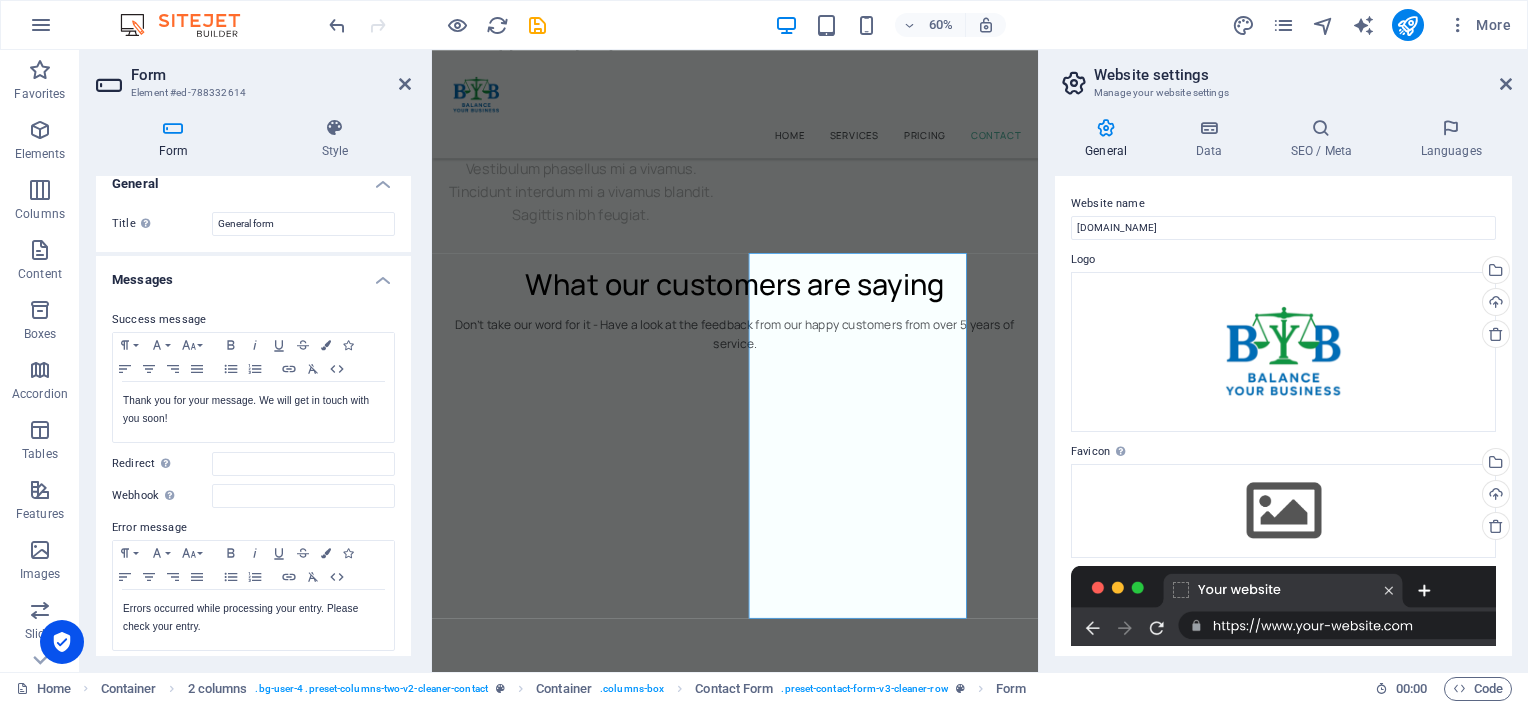 scroll, scrollTop: 0, scrollLeft: 0, axis: both 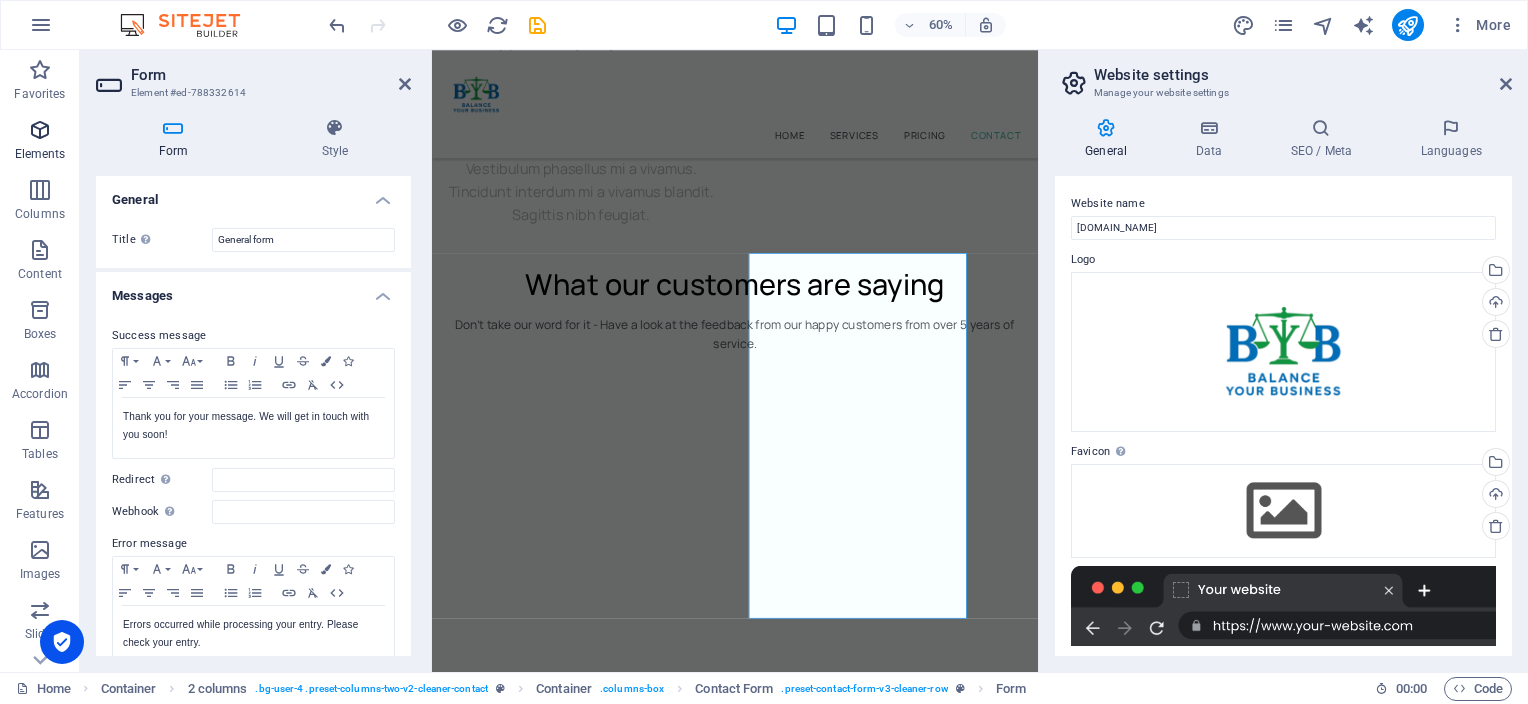 click at bounding box center [40, 130] 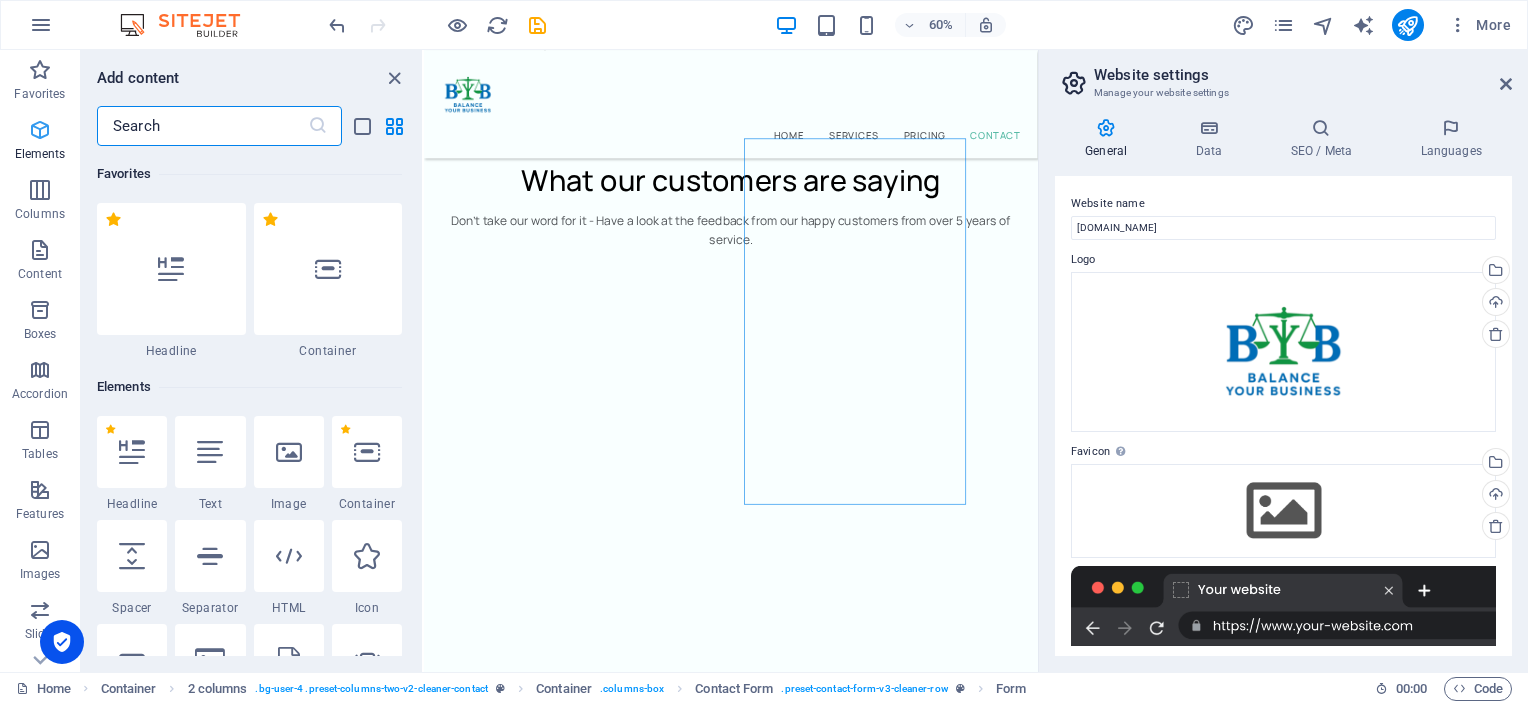 scroll, scrollTop: 11891, scrollLeft: 0, axis: vertical 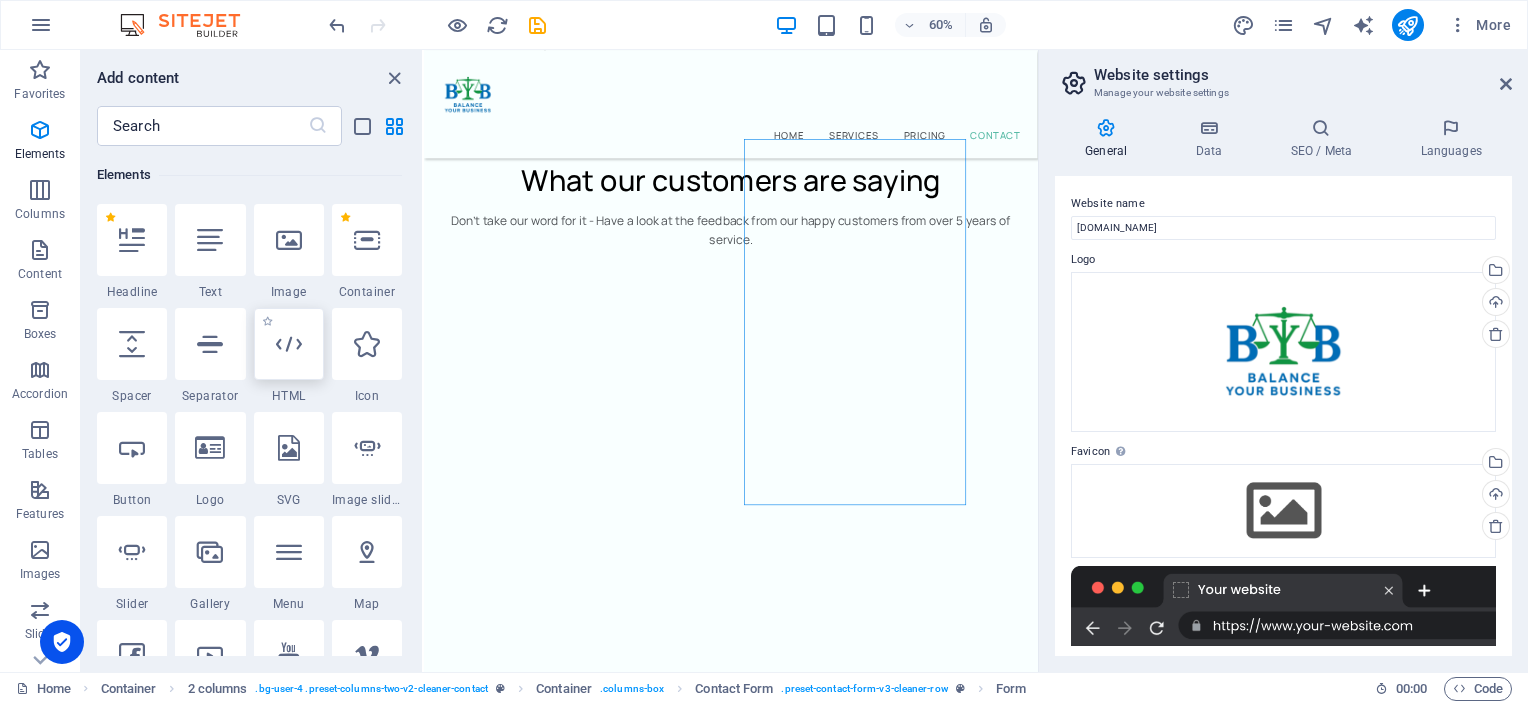 click at bounding box center [289, 344] 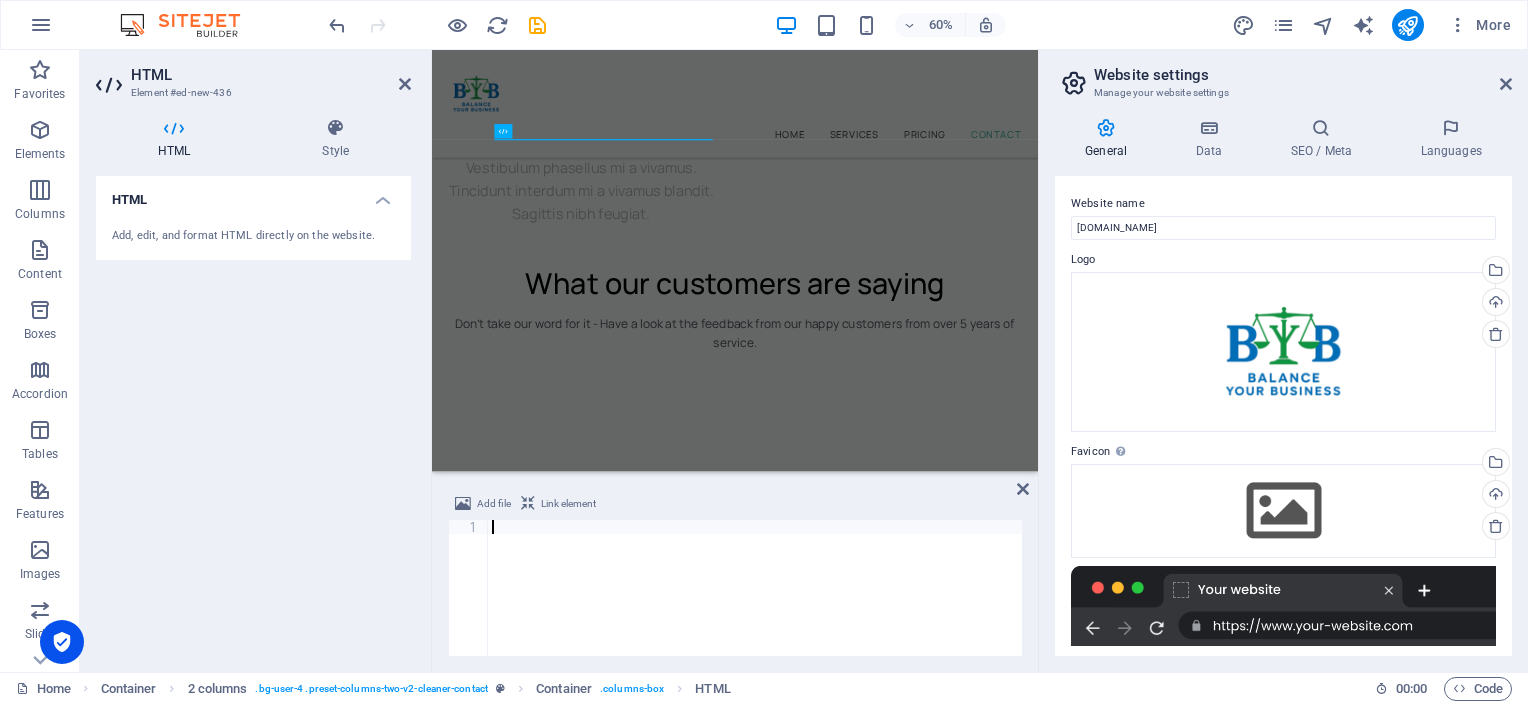 scroll, scrollTop: 12080, scrollLeft: 0, axis: vertical 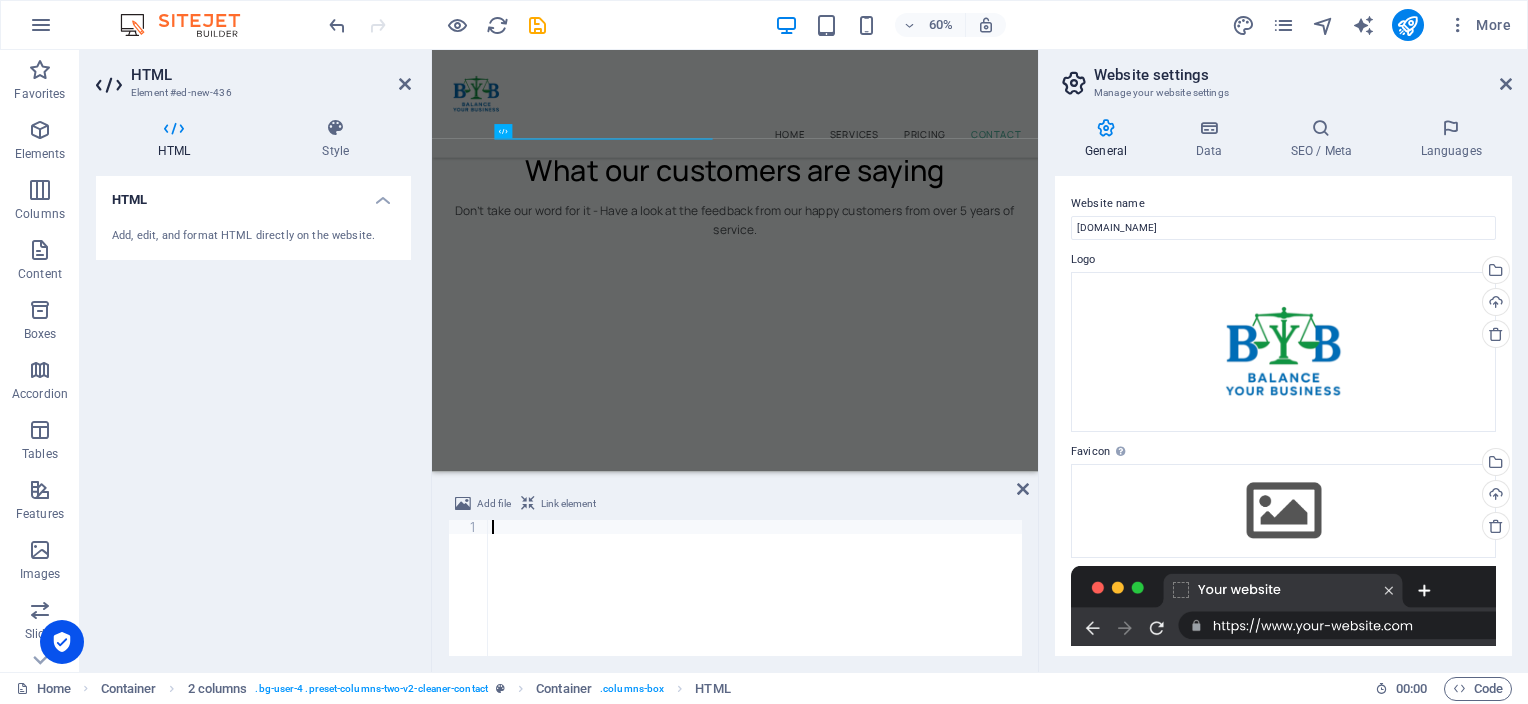 click on "Add, edit, and format HTML directly on the website." at bounding box center (253, 236) 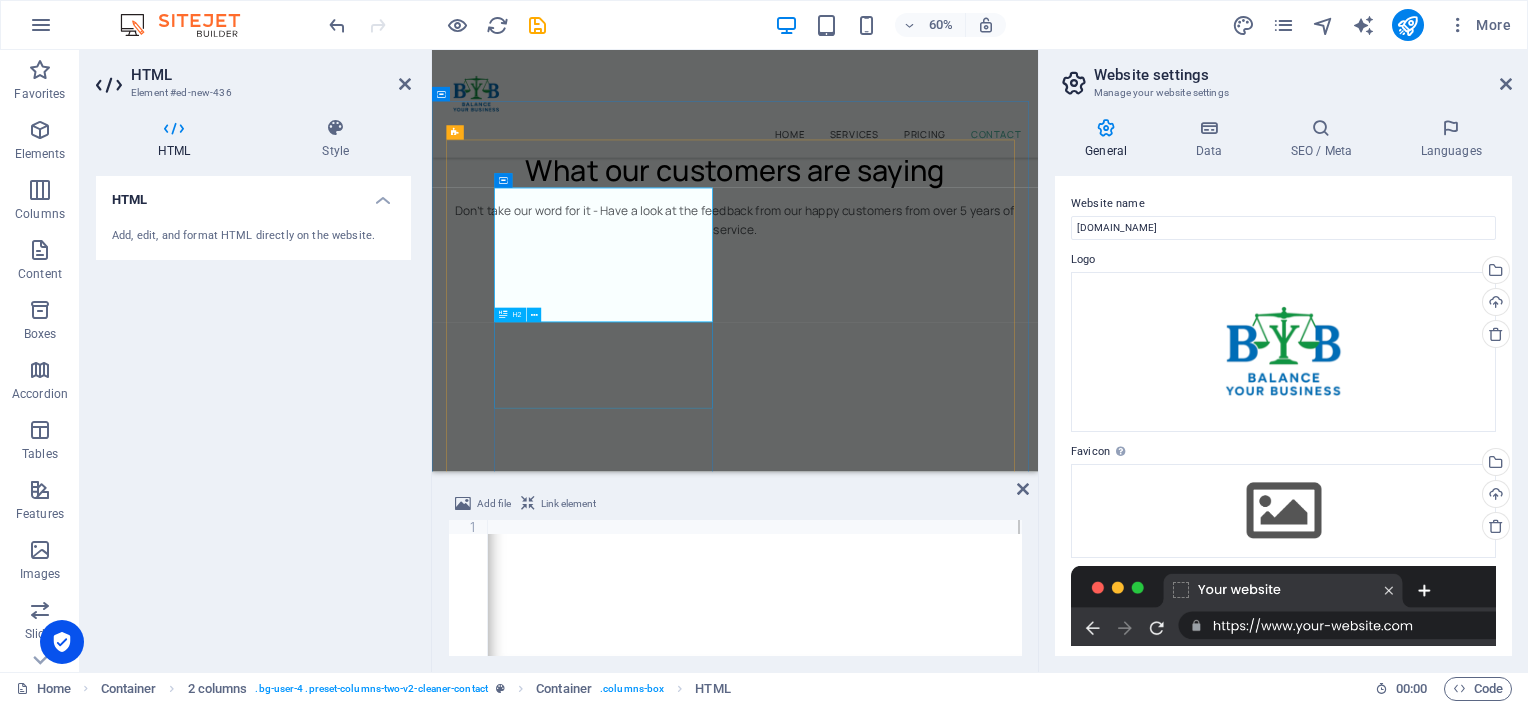 scroll, scrollTop: 11980, scrollLeft: 0, axis: vertical 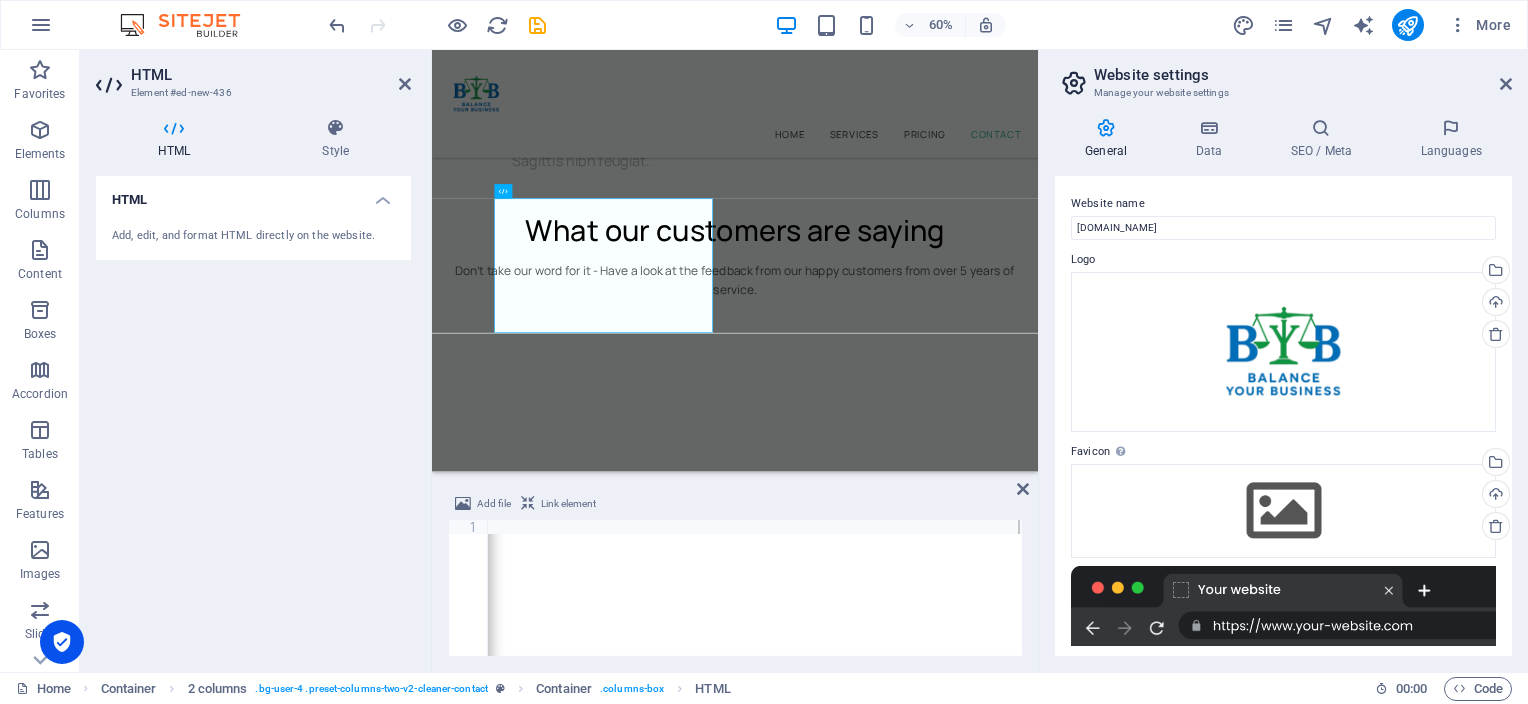 click on "< script   type = "text/javascript"   src = "https://cdnjs.cloudflare.com/ajax/libs/iframe-resizer/3.5.14/iframeResizer.min.js" > </ script > < iframe   src = "https://hello.dubsado.com:443/public/appointment-scheduler/6860c80979b8c9baa5e4f908/schedule?isIframe=true"   frameborder = "0"   style = "width:1px; min-width:100%;" > </ iframe > < script   type = "text/javascript" > setTimeout ( function ( ) { iFrameResize ({ checkOrigin :   false ,   heightCalculationMethod :   "taggedElement" }) ; } ,   30 ) </ script >" at bounding box center (-512, 602) 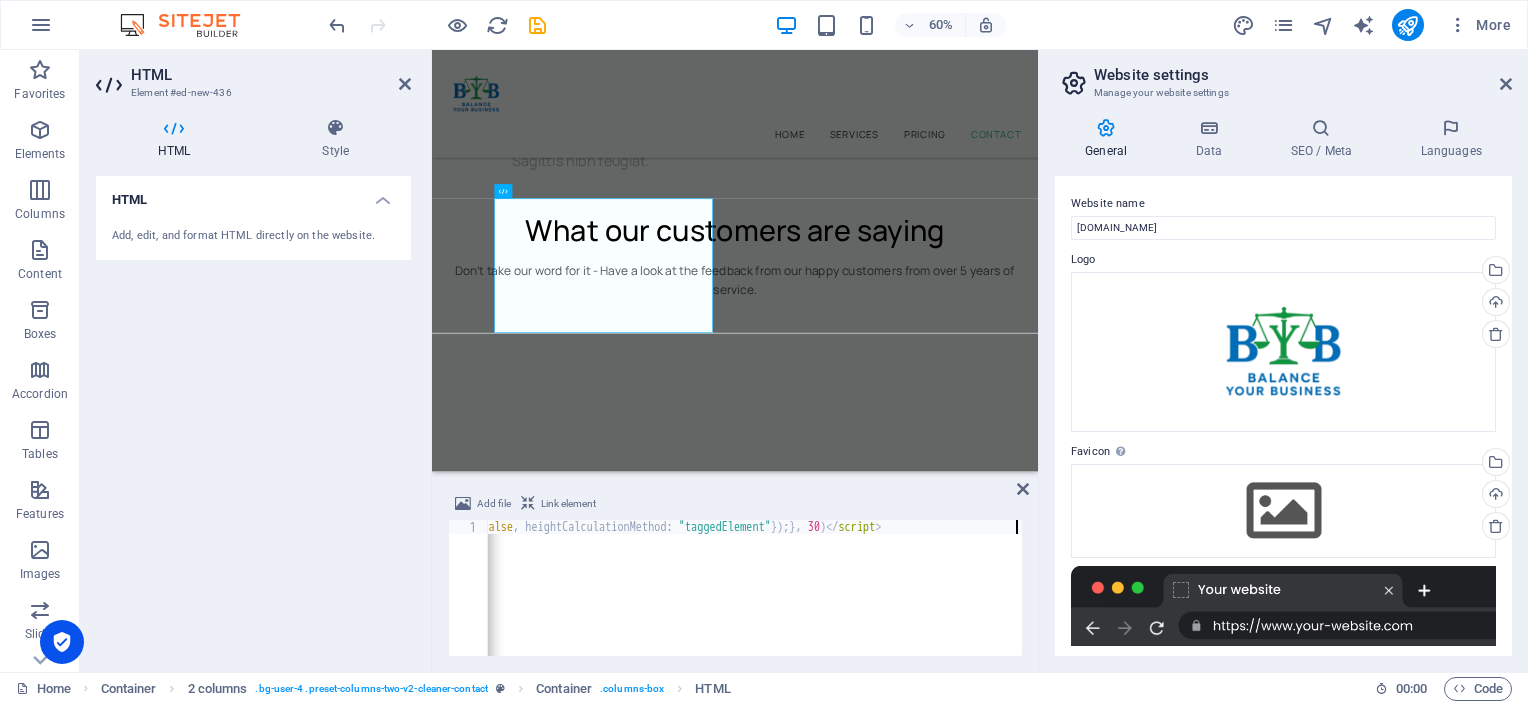 scroll, scrollTop: 0, scrollLeft: 1518, axis: horizontal 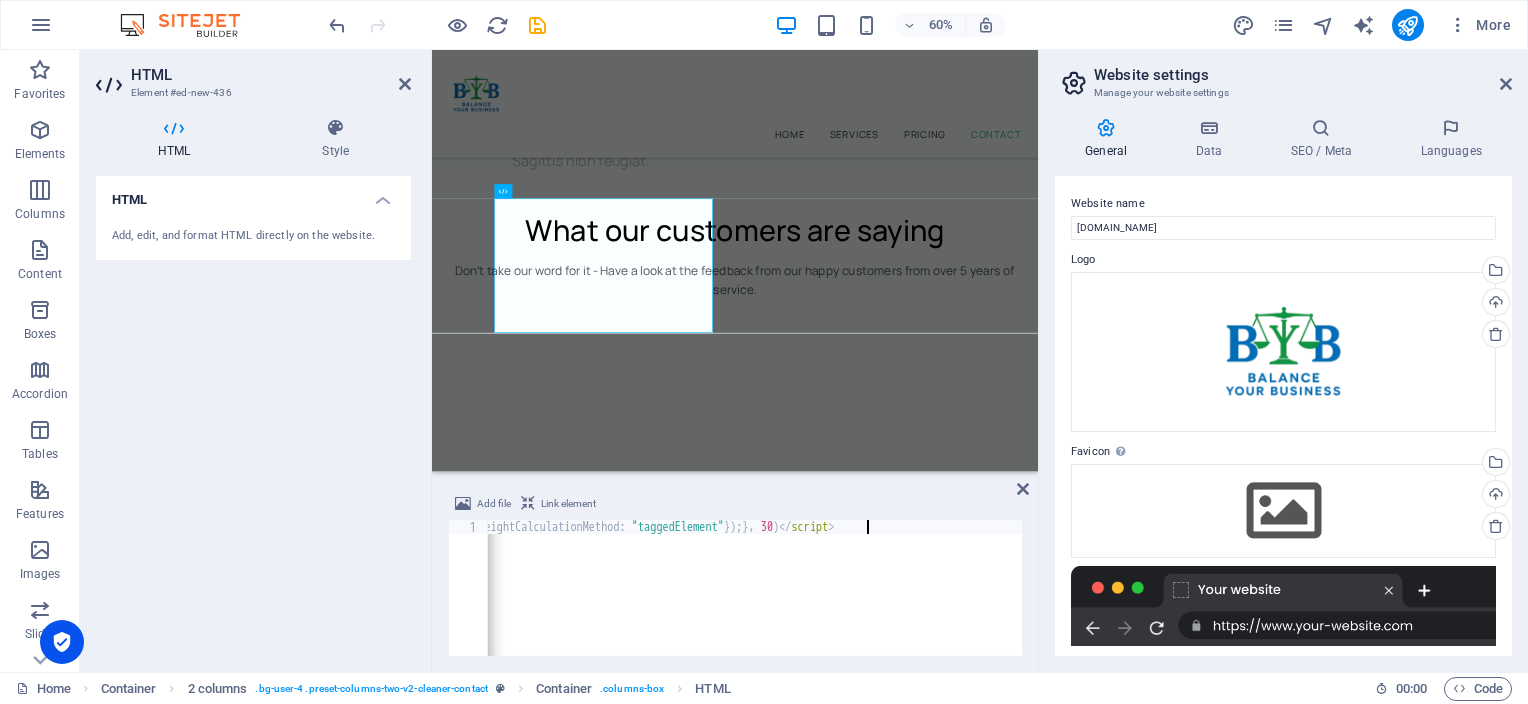 click on "< script   type = "text/javascript"   src = "https://cdnjs.cloudflare.com/ajax/libs/iframe-resizer/3.5.14/iframeResizer.min.js" > </ script > < iframe   src = "https://hello.dubsado.com:443/public/appointment-scheduler/6860c80979b8c9baa5e4f908/schedule?isIframe=true"   frameborder = "0"   style = "width:1px; min-width:100%;" > </ iframe > < script   type = "text/javascript" > setTimeout ( function ( ) { iFrameResize ({ checkOrigin :   false ,   heightCalculationMethod :   "taggedElement" }) ; } ,   30 ) </ script >" at bounding box center (503, 600) 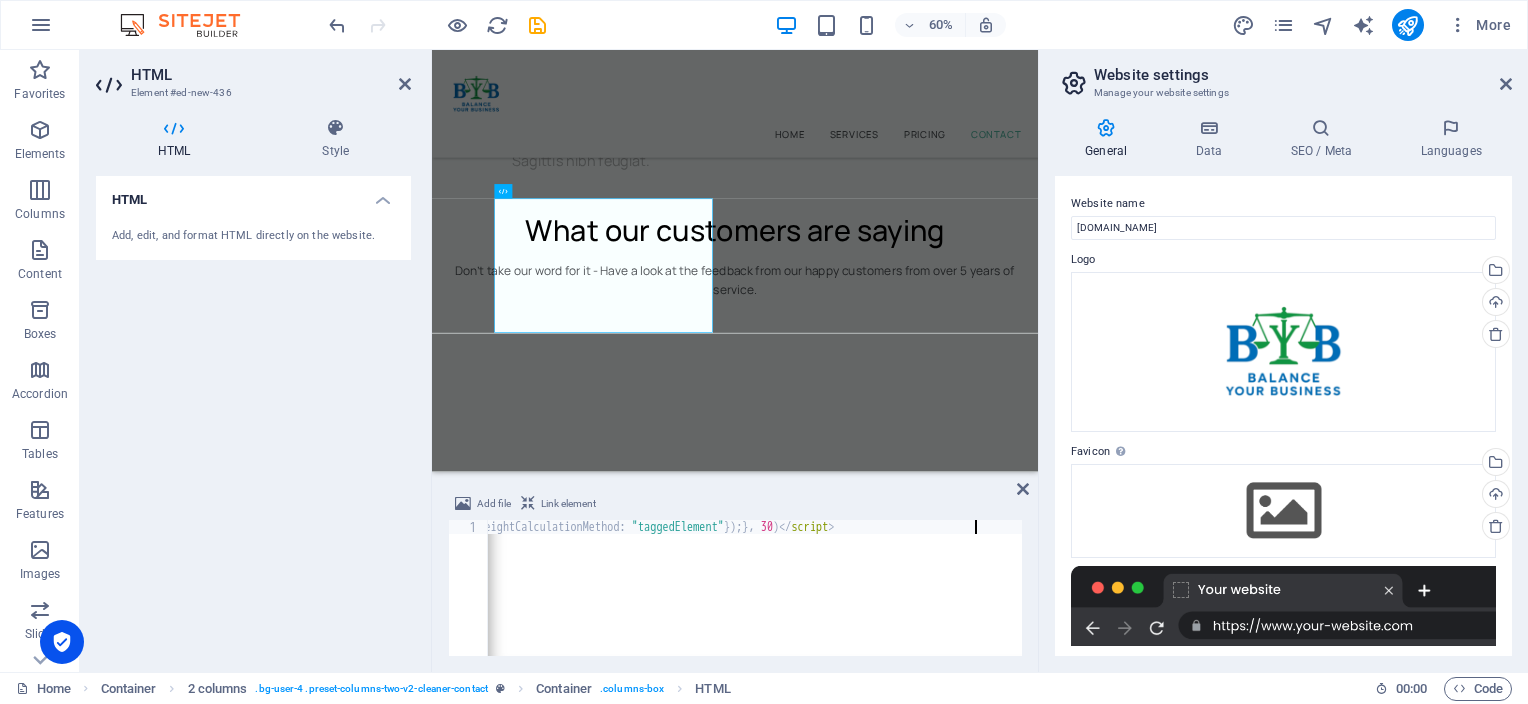 click on "< script   type = "text/javascript"   src = "https://cdnjs.cloudflare.com/ajax/libs/iframe-resizer/3.5.14/iframeResizer.min.js" > </ script > < iframe   src = "https://hello.dubsado.com:443/public/appointment-scheduler/6860c80979b8c9baa5e4f908/schedule?isIframe=true"   frameborder = "0"   style = "width:1px; min-width:100%;" > </ iframe > < script   type = "text/javascript" > setTimeout ( function ( ) { iFrameResize ({ checkOrigin :   false ,   heightCalculationMethod :   "taggedElement" }) ; } ,   30 ) </ script >" at bounding box center [503, 600] 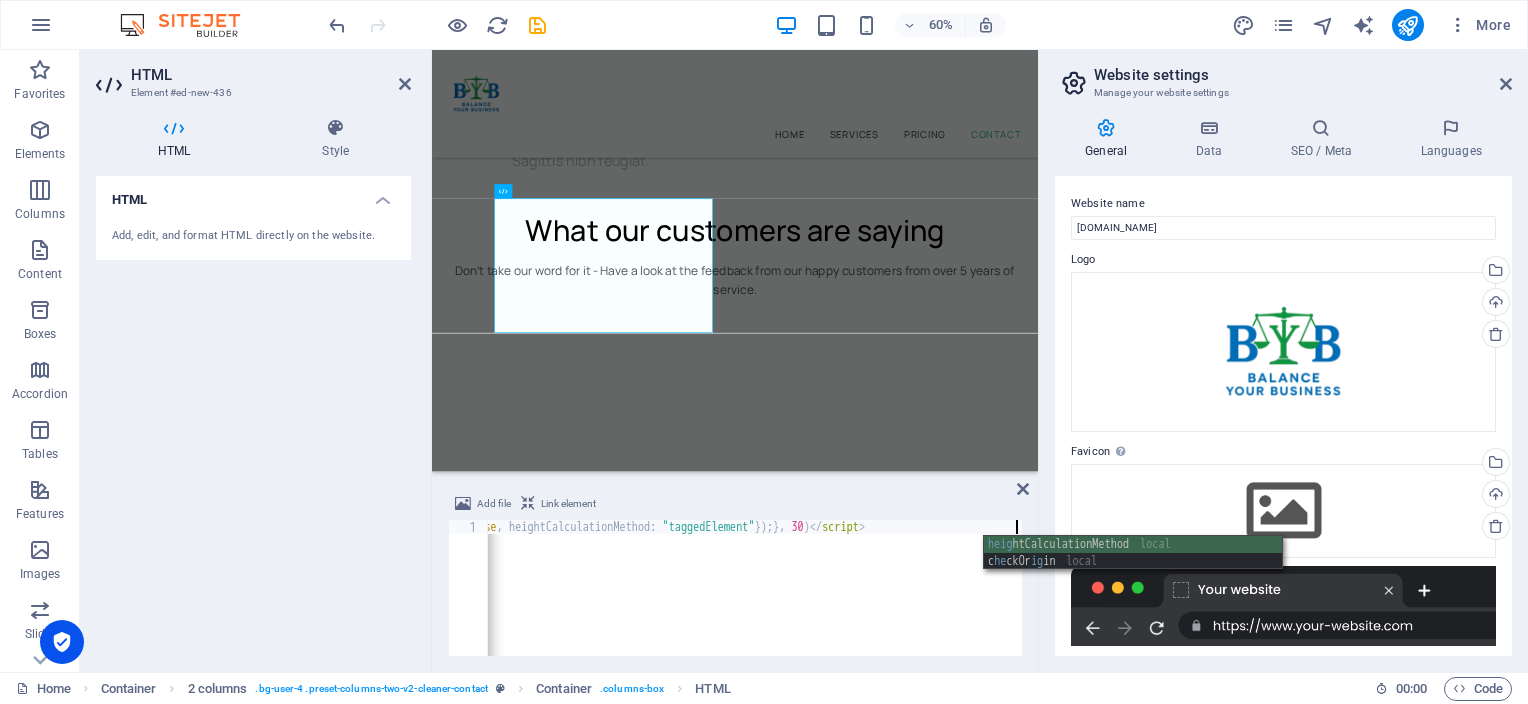 scroll, scrollTop: 0, scrollLeft: 167, axis: horizontal 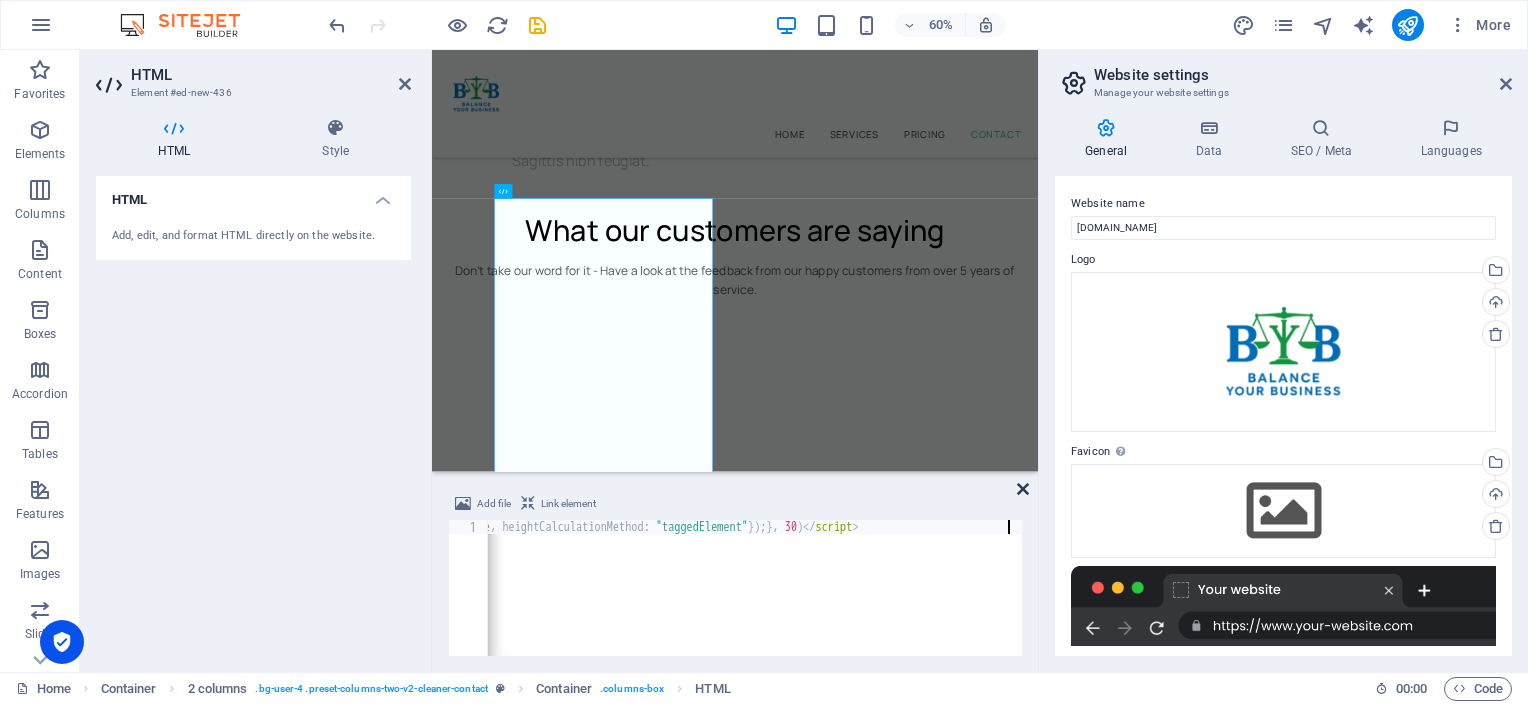 type on "<script type="text/javascript" src="https://cdnjs.cloudflare.com/ajax/libs/iframe-resizer/3.5.14/iframeResizer.min.js"></script><iframe src="https://hello.dubsado.com:443/public/appointment-scheduler/6860c80979b8c9baa5e4f908/schedule?isIframe=true" frameborder="0" style="width:1px; min-width:100%; height:1000px;"></iframe><script type="text/javascript">setTimeout(function(){iFrameResize({checkOrigin:" 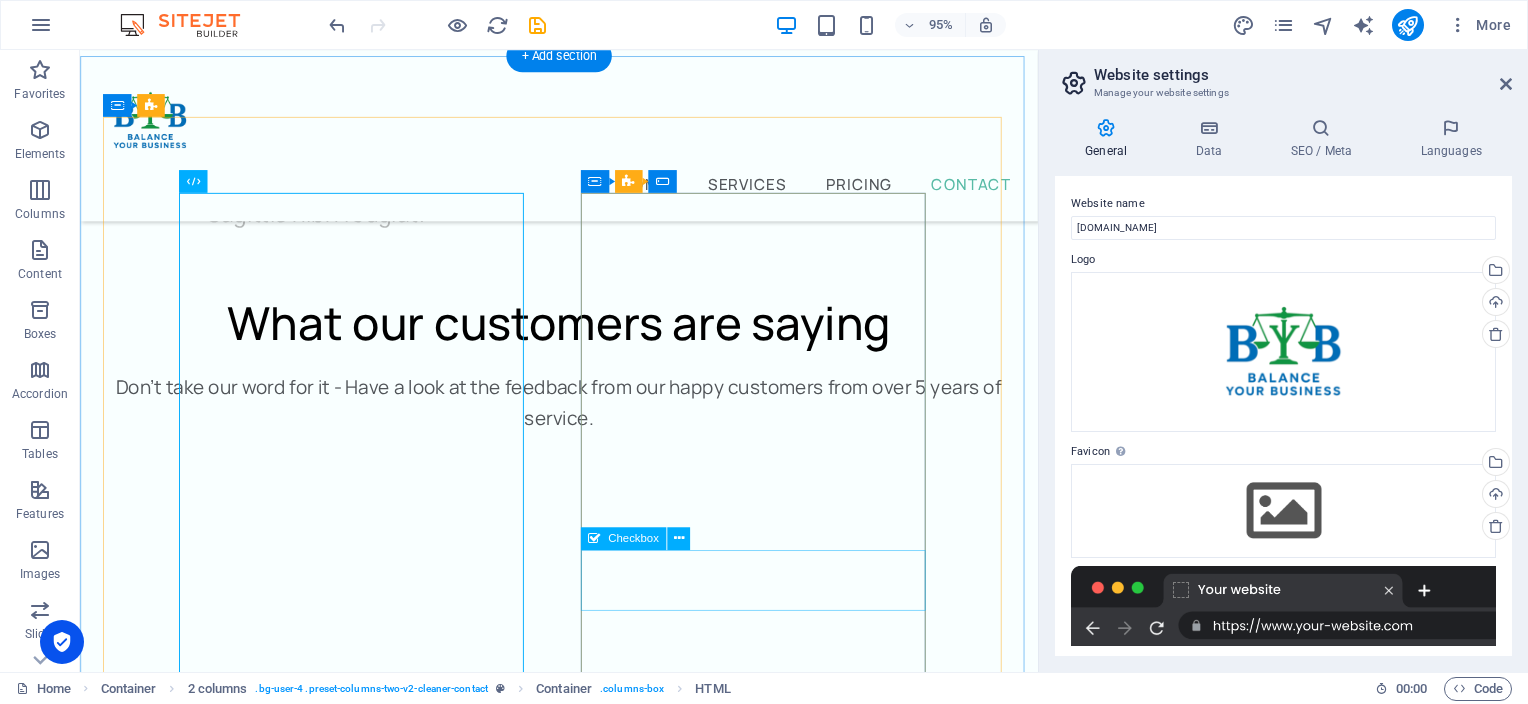 scroll, scrollTop: 11980, scrollLeft: 0, axis: vertical 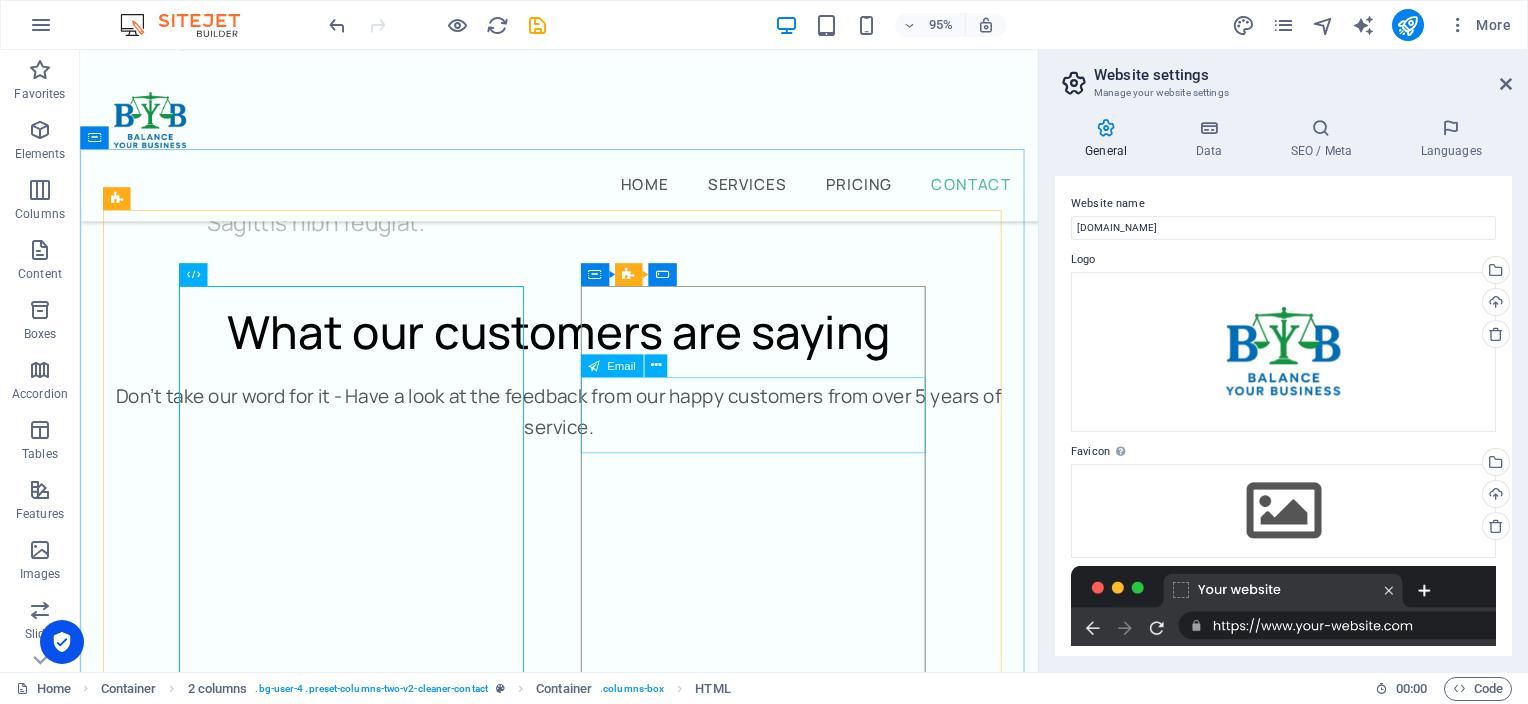 click on "Email" at bounding box center [621, 364] 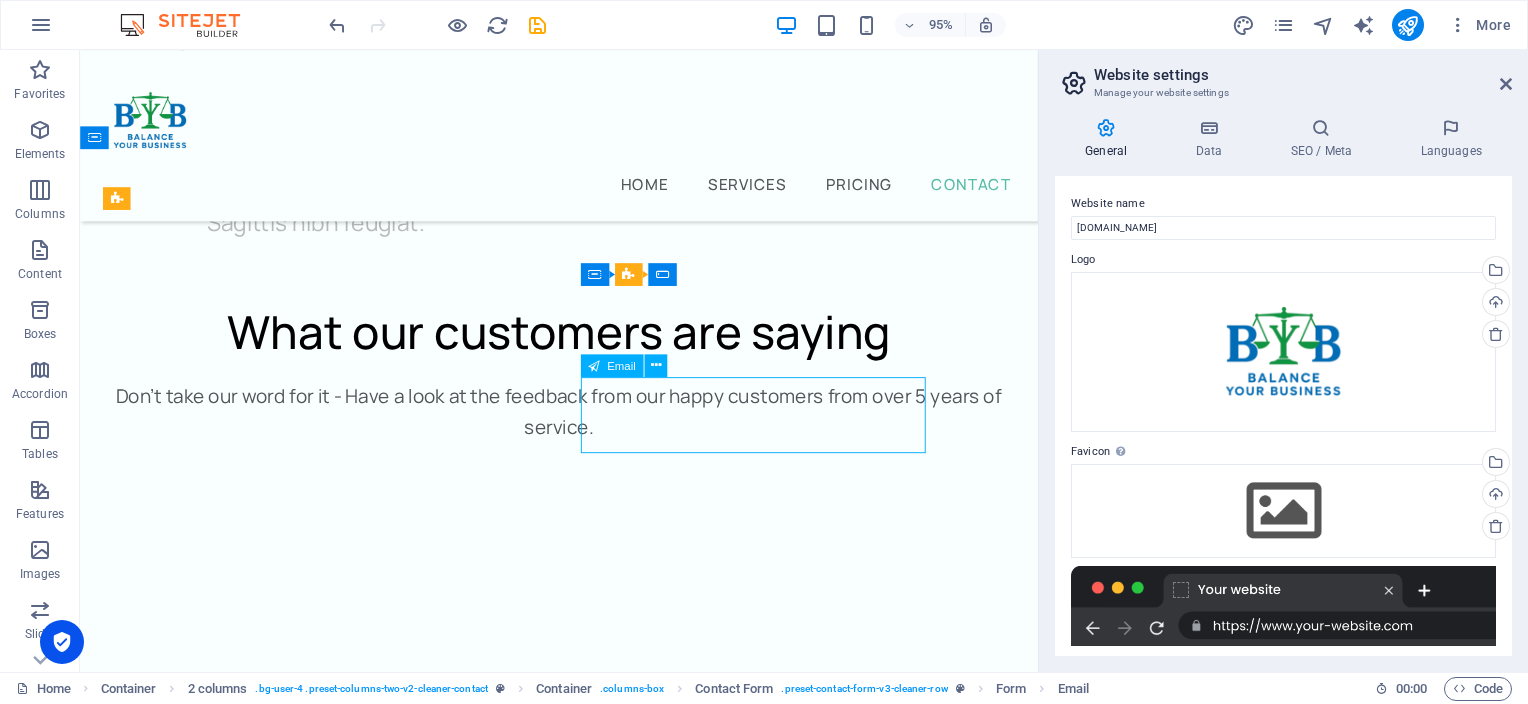 click on "Email" at bounding box center [621, 364] 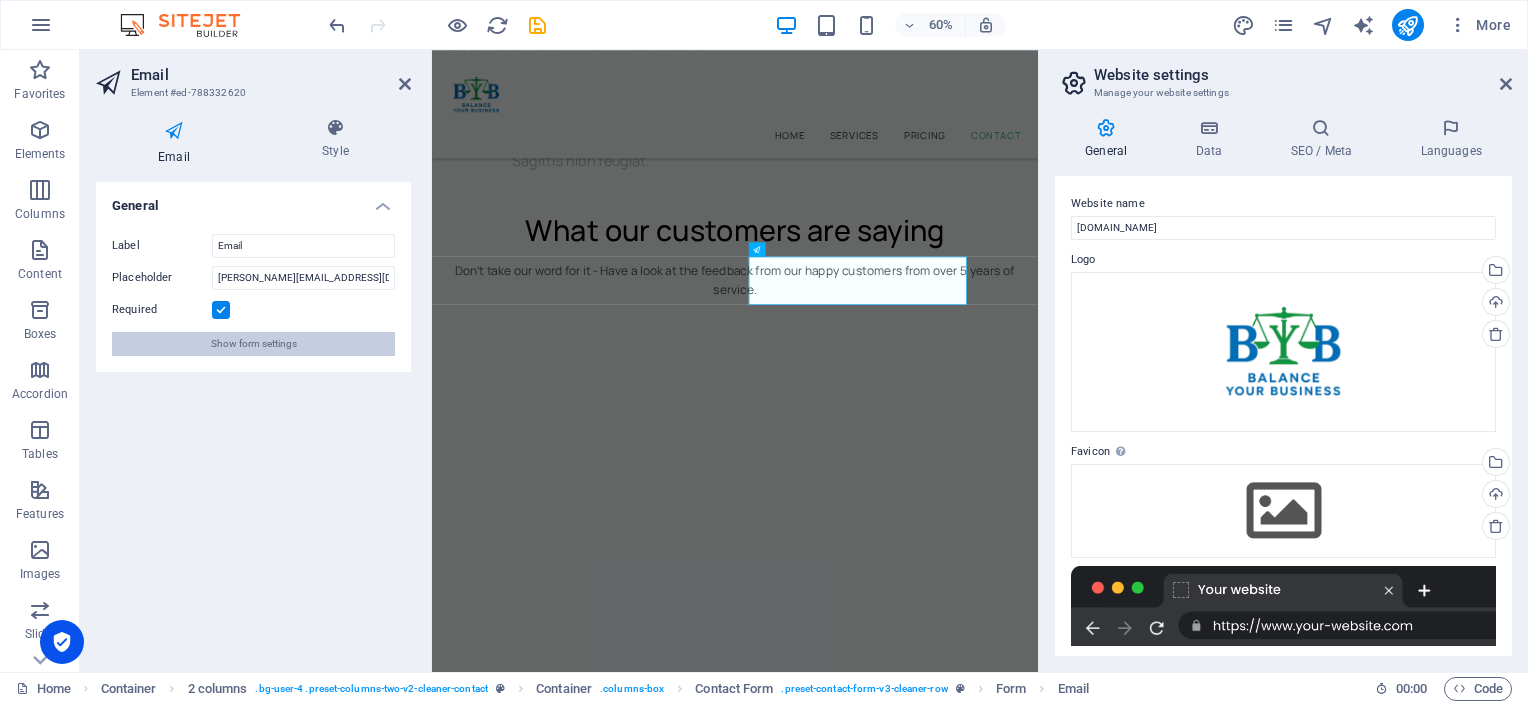 click on "Show form settings" at bounding box center [254, 344] 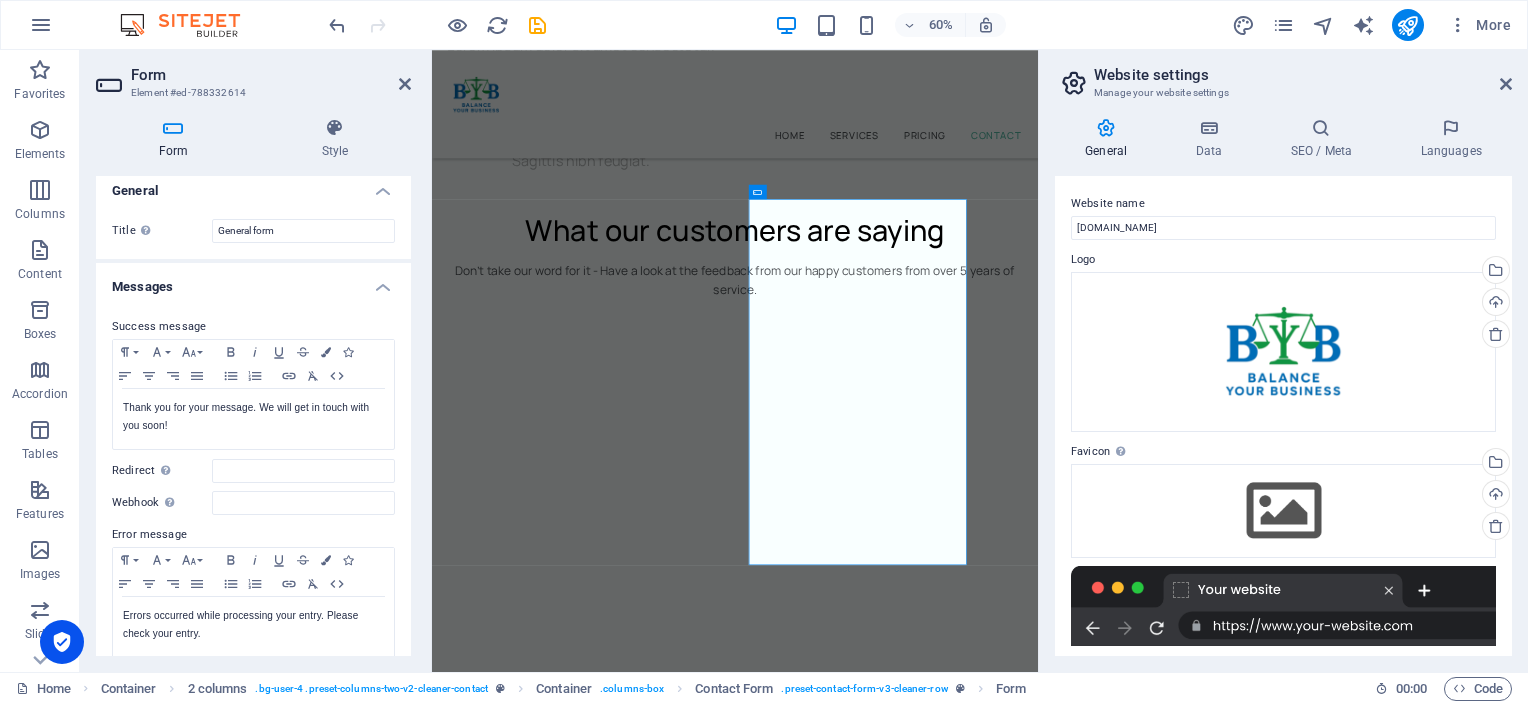 scroll, scrollTop: 0, scrollLeft: 0, axis: both 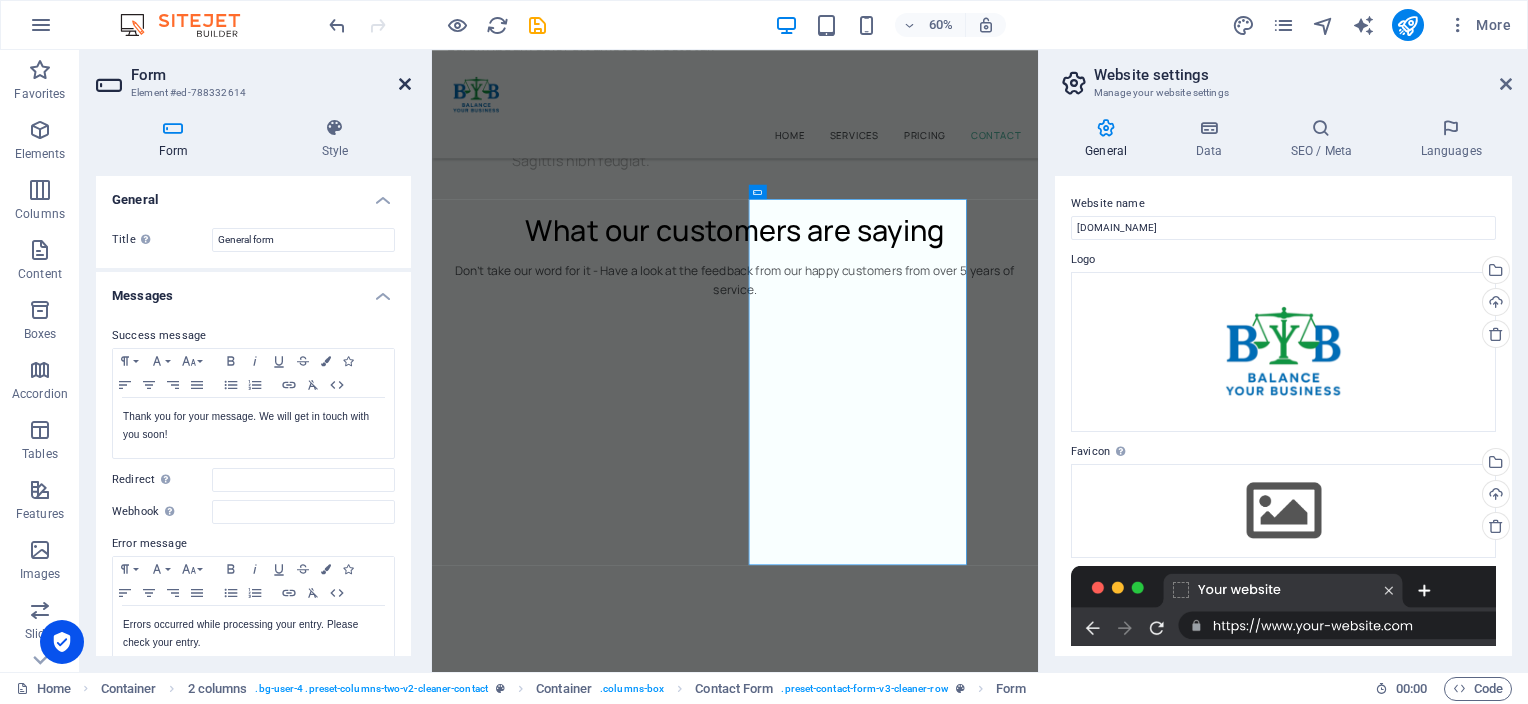 click at bounding box center (405, 84) 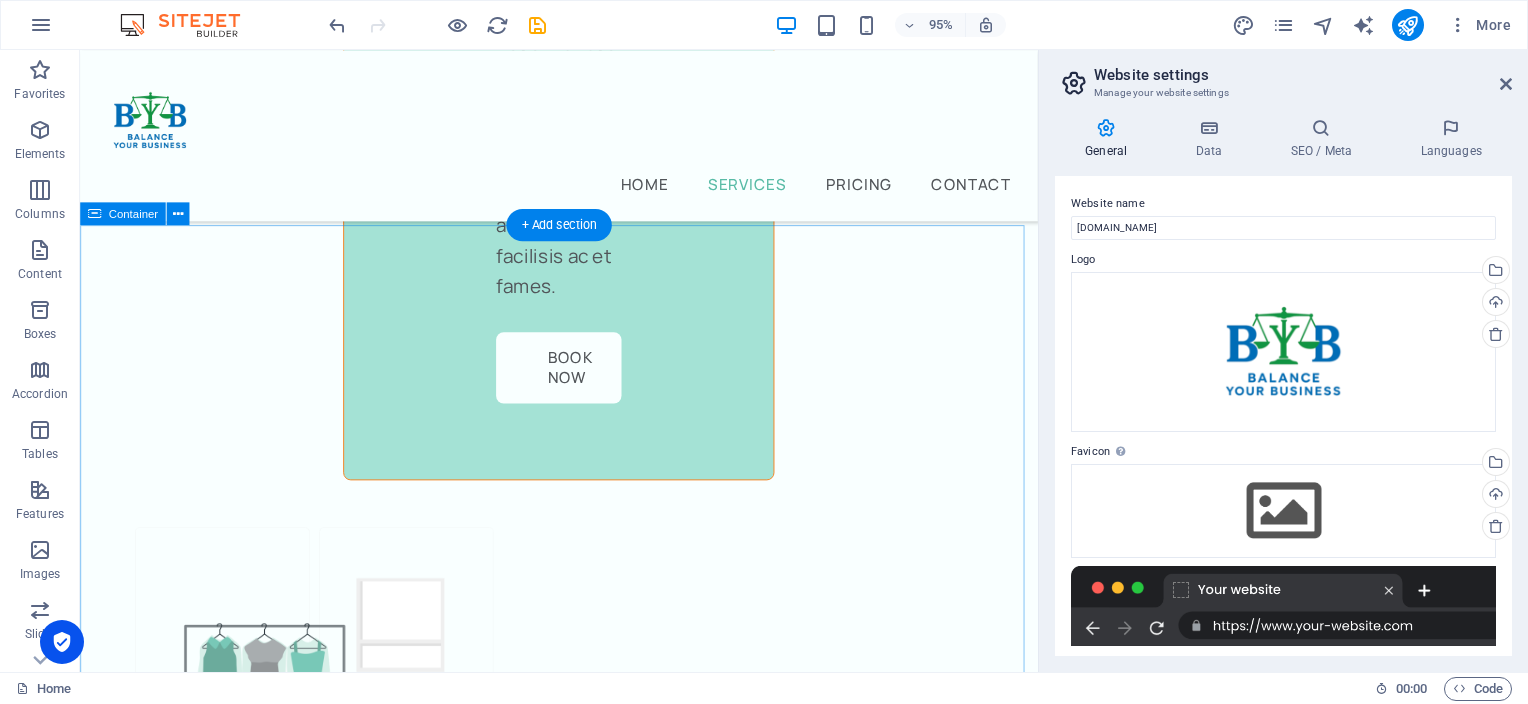 scroll, scrollTop: 10280, scrollLeft: 0, axis: vertical 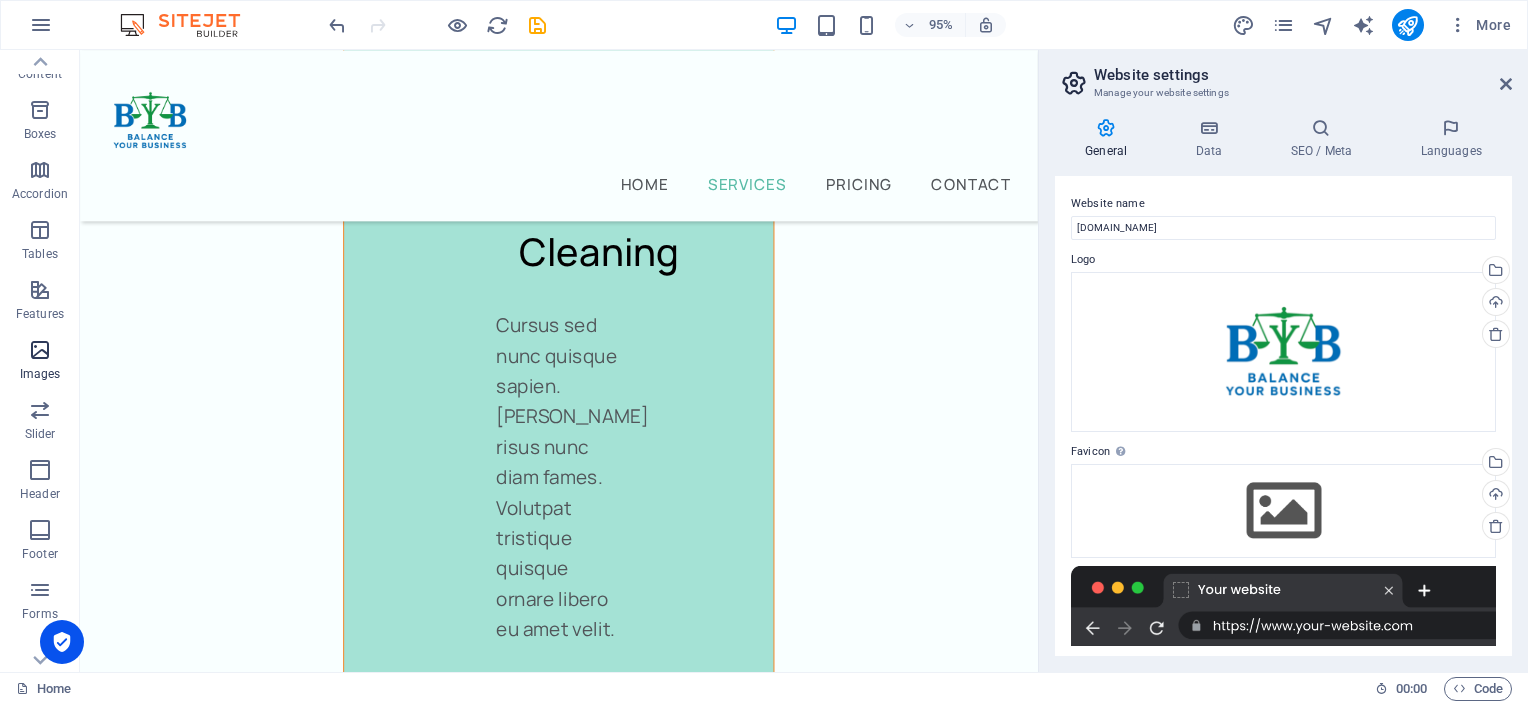 click at bounding box center (40, 350) 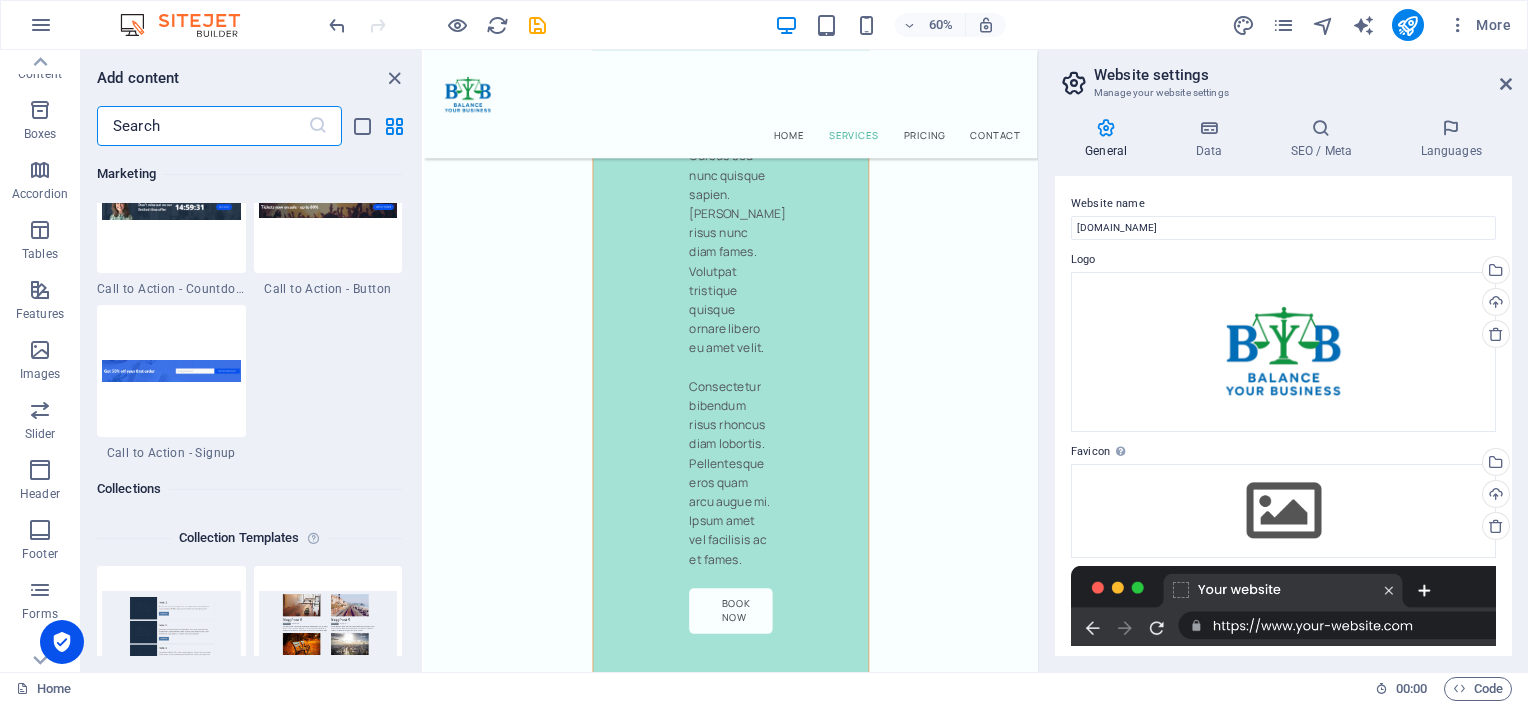 scroll, scrollTop: 17876, scrollLeft: 0, axis: vertical 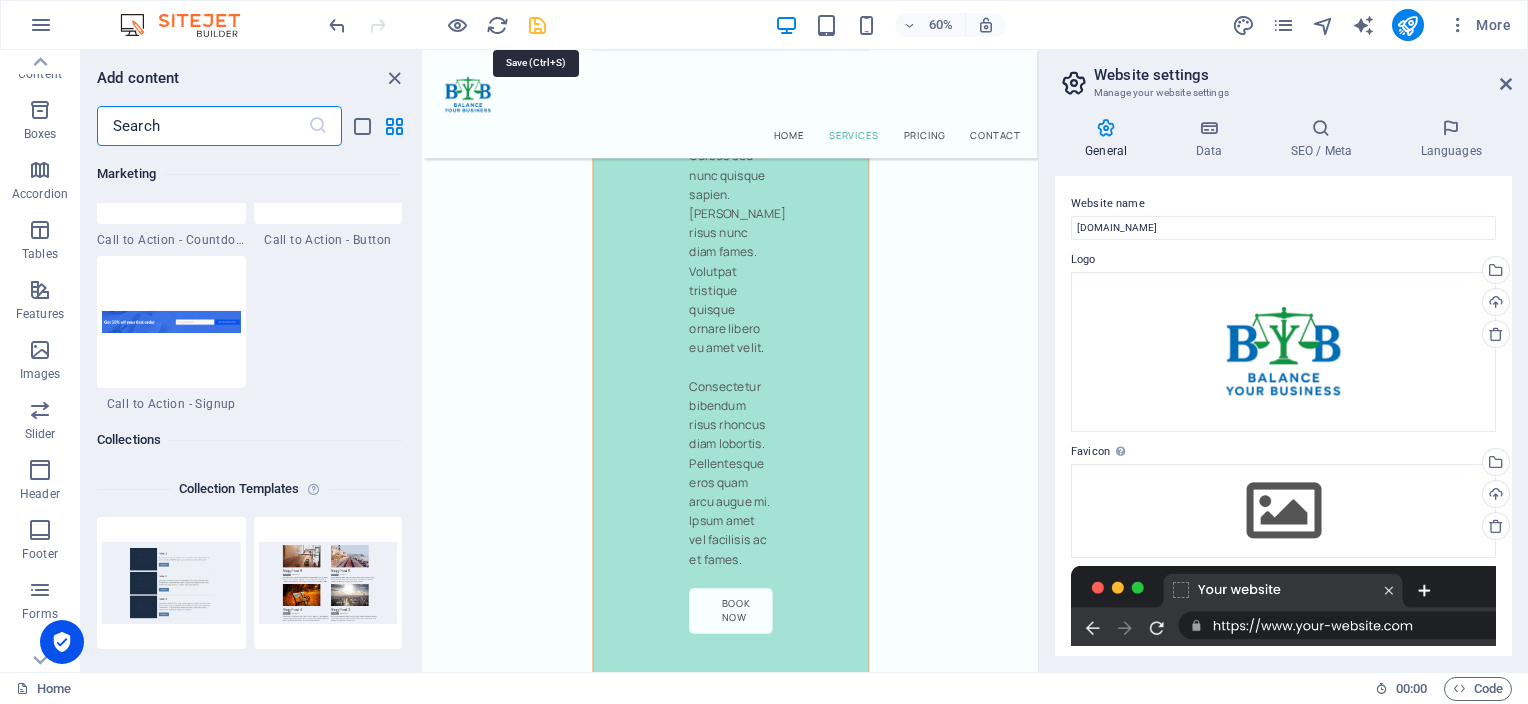 click at bounding box center (537, 25) 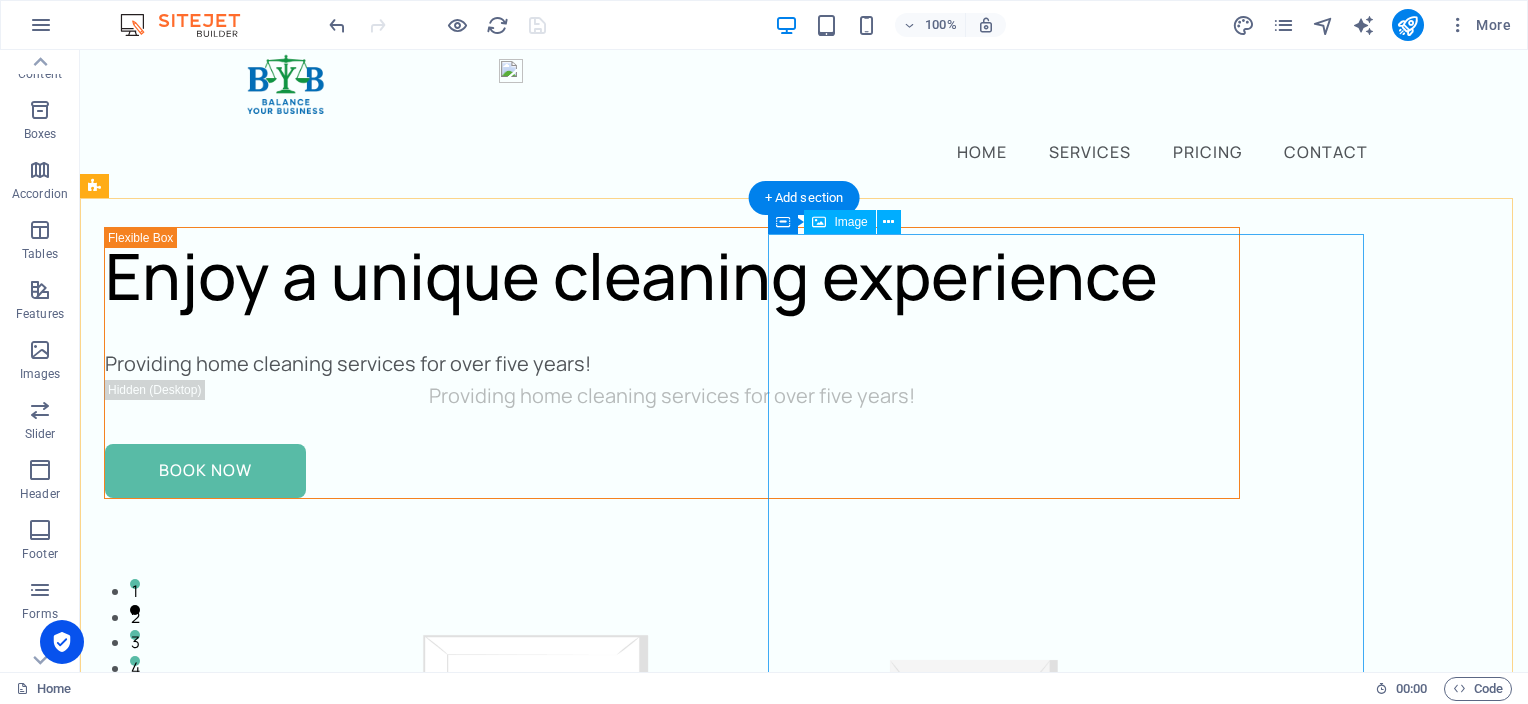 scroll, scrollTop: 0, scrollLeft: 0, axis: both 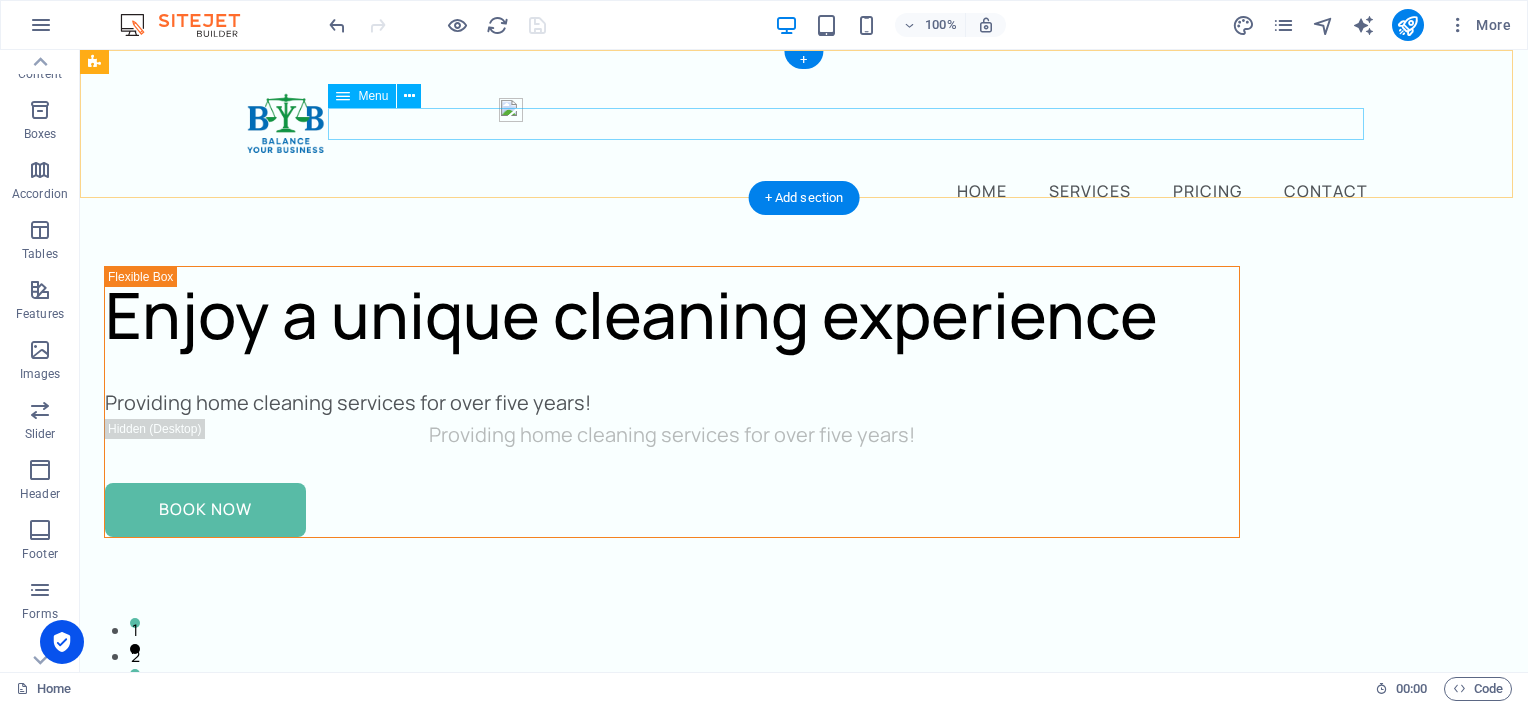 click on "Home Services Pricing Contact" at bounding box center (804, 190) 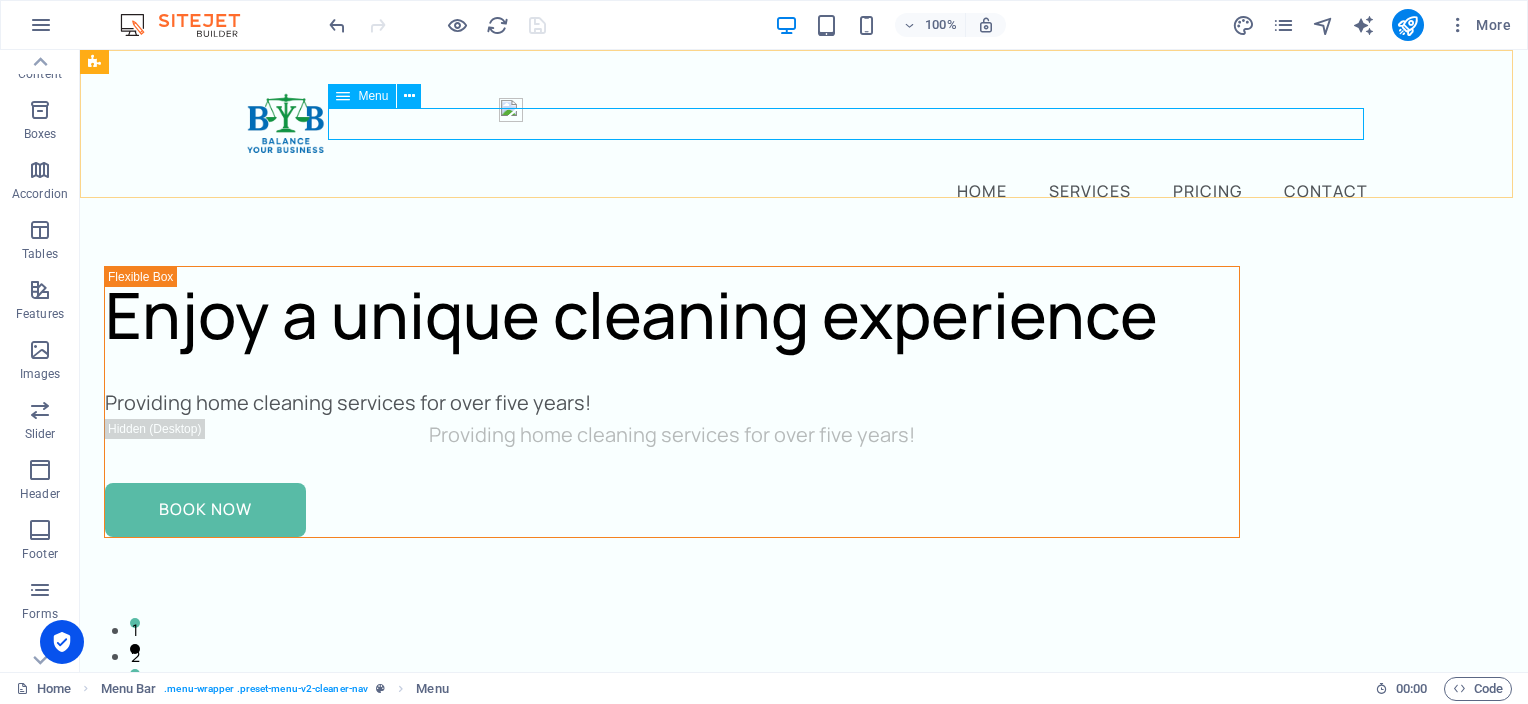 click on "Menu" at bounding box center (373, 96) 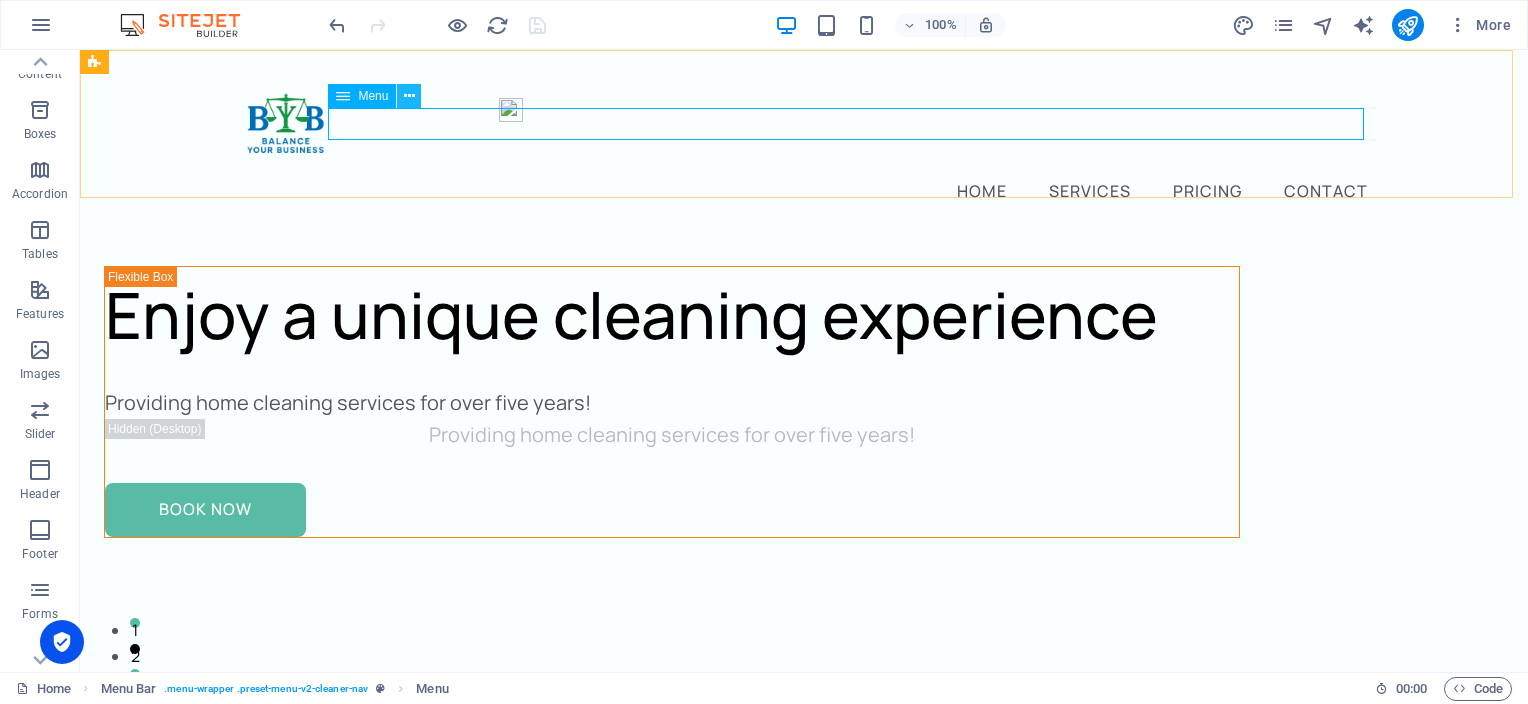 click at bounding box center [409, 96] 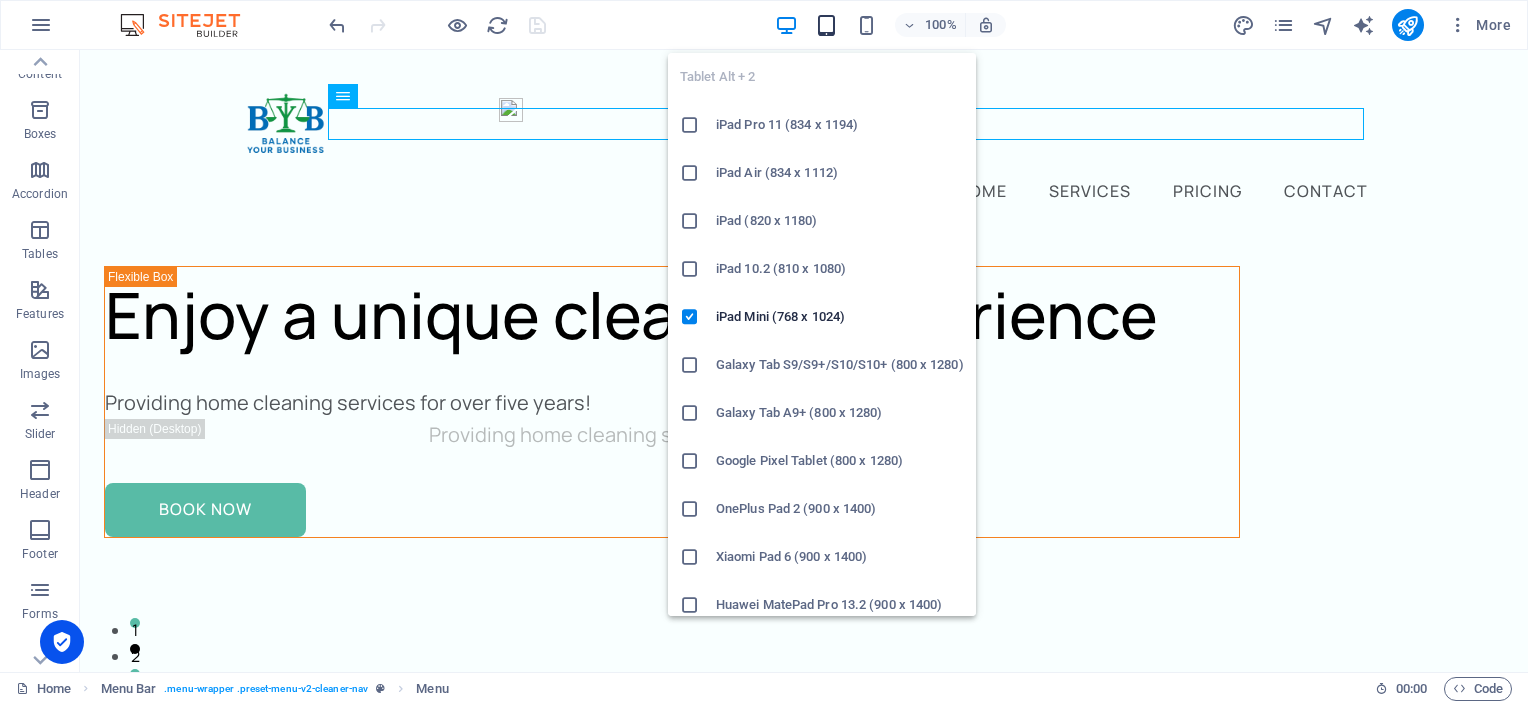 click at bounding box center [826, 25] 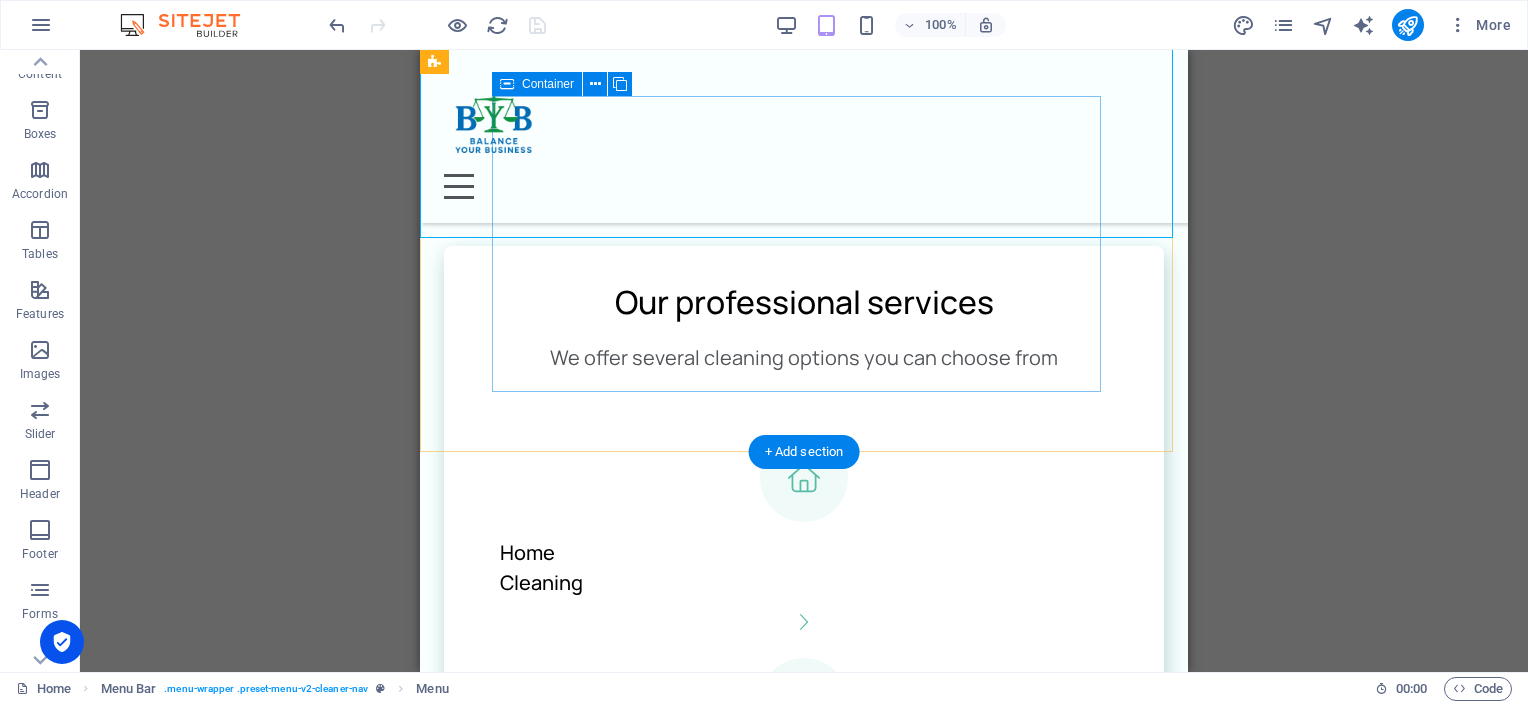 scroll, scrollTop: 1100, scrollLeft: 0, axis: vertical 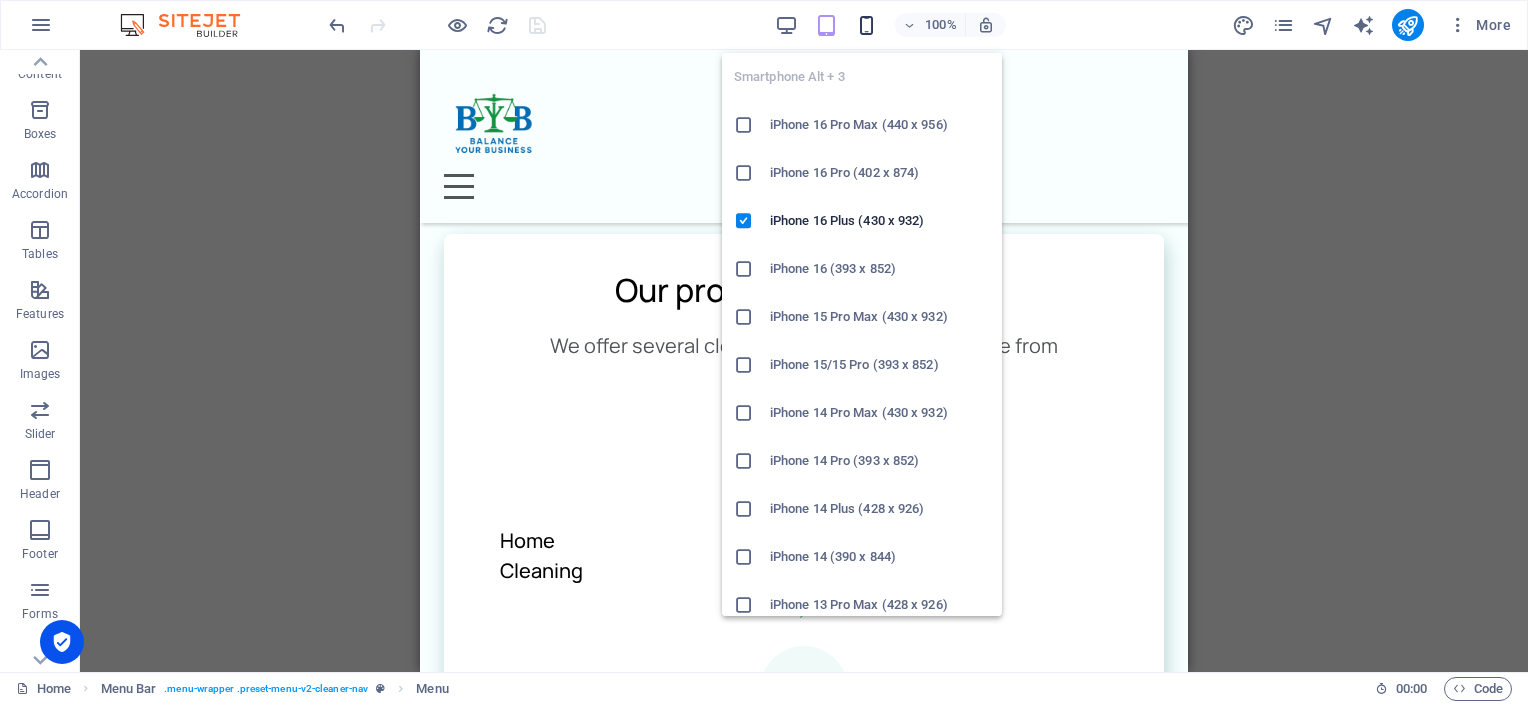 click at bounding box center (866, 25) 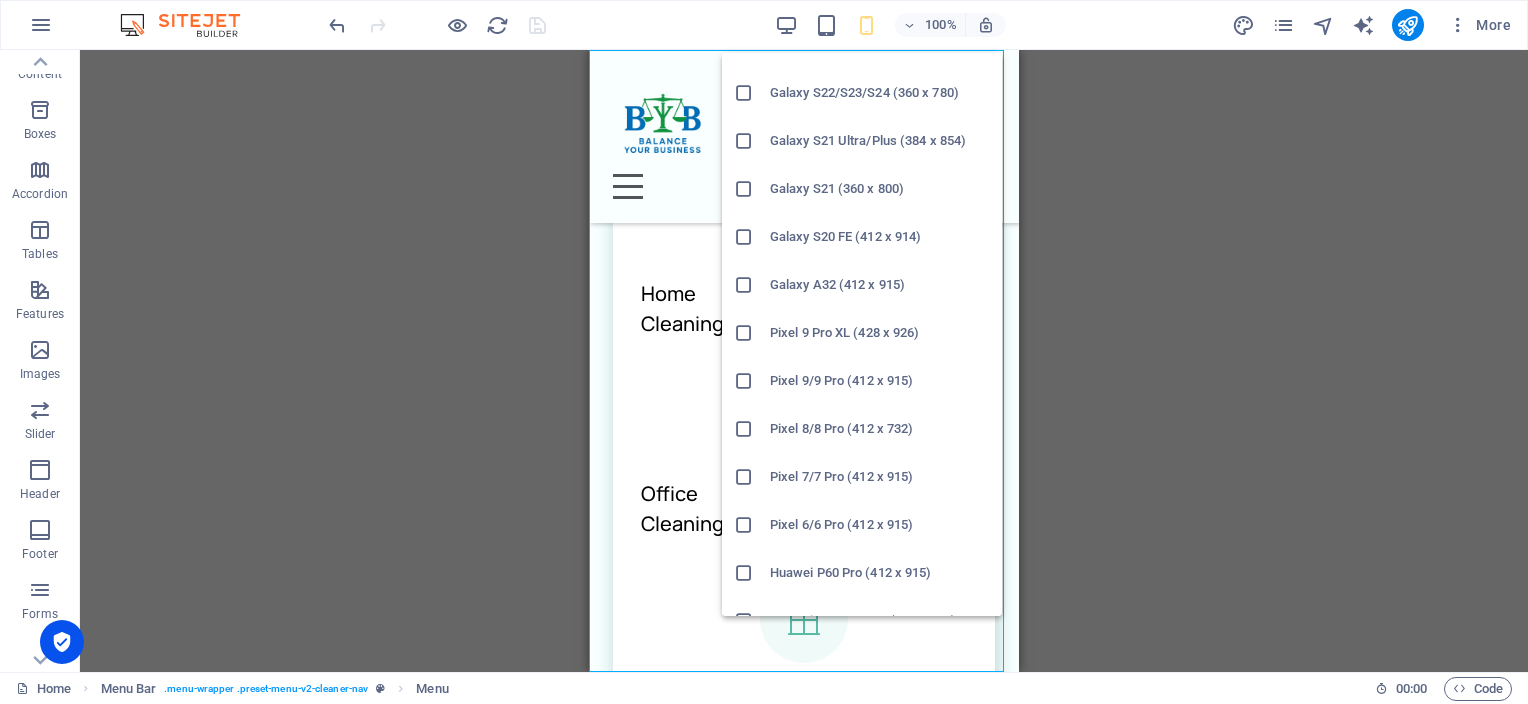 scroll, scrollTop: 700, scrollLeft: 0, axis: vertical 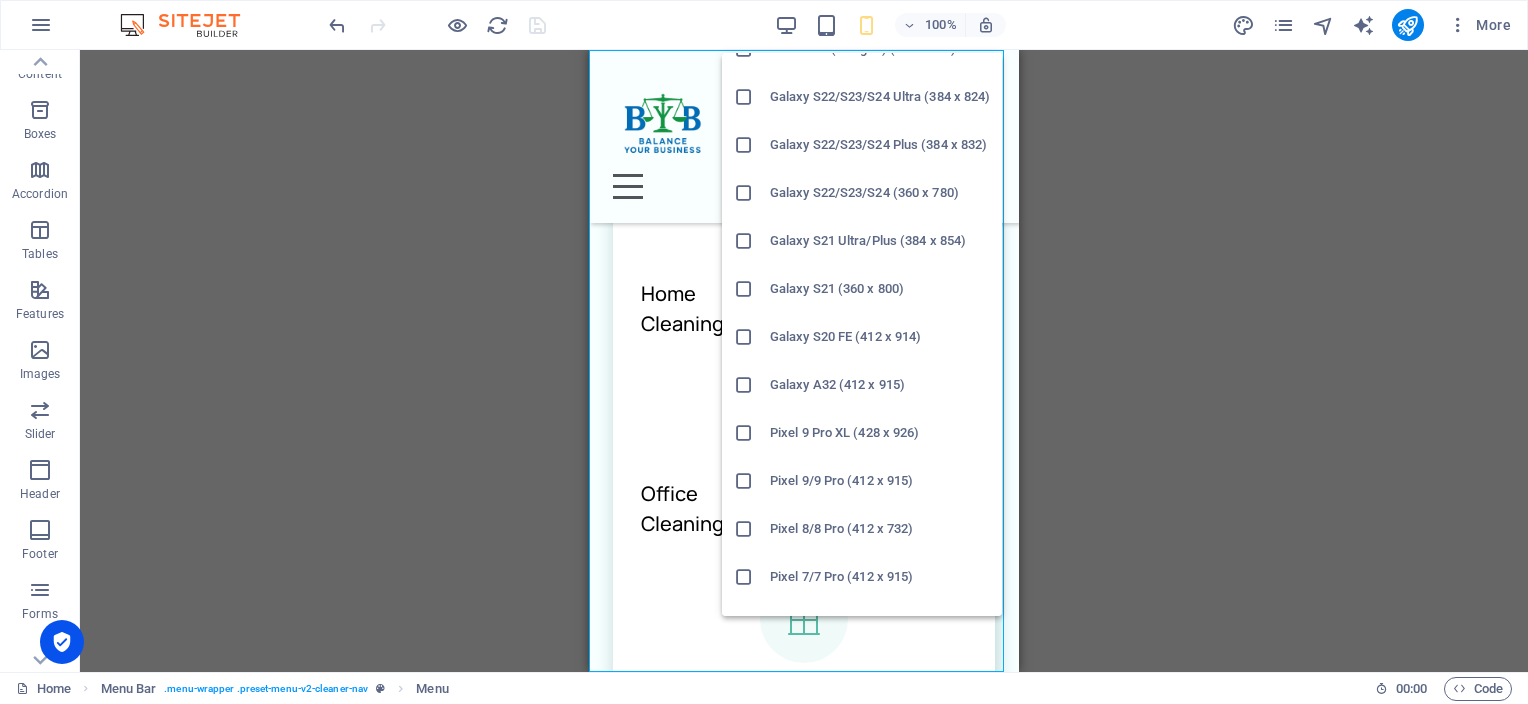 click on "Galaxy S22/S23/S24 (360 x 780)" at bounding box center [880, 193] 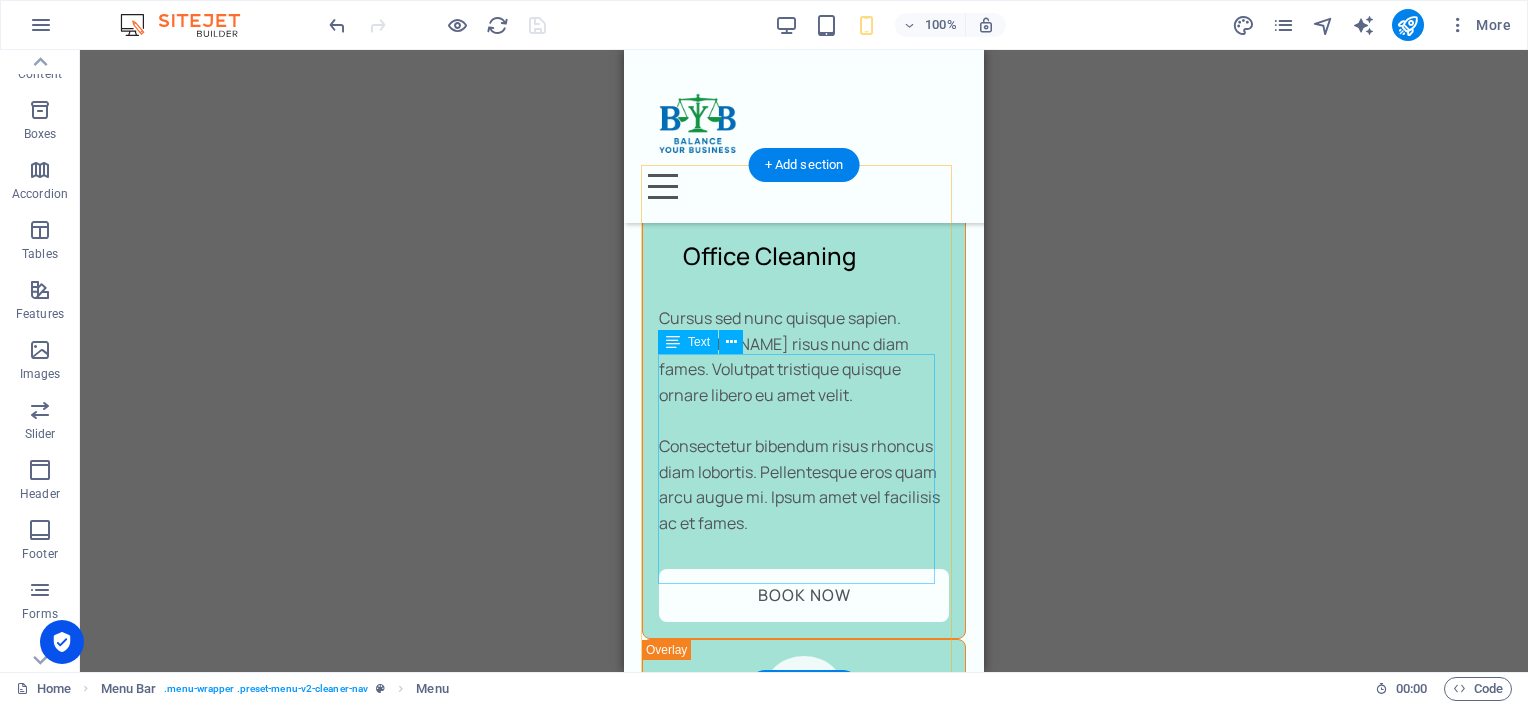 scroll, scrollTop: 2977, scrollLeft: 0, axis: vertical 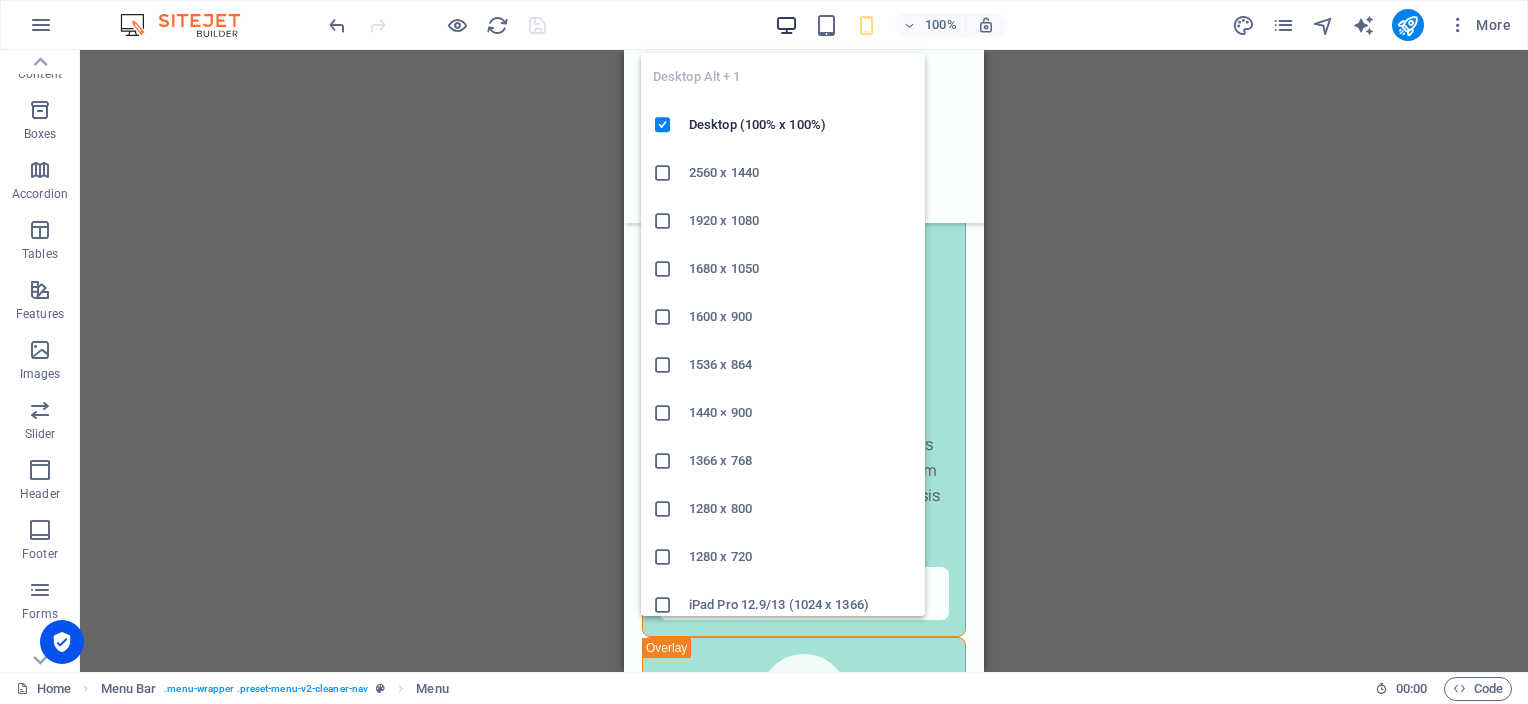 click at bounding box center [786, 25] 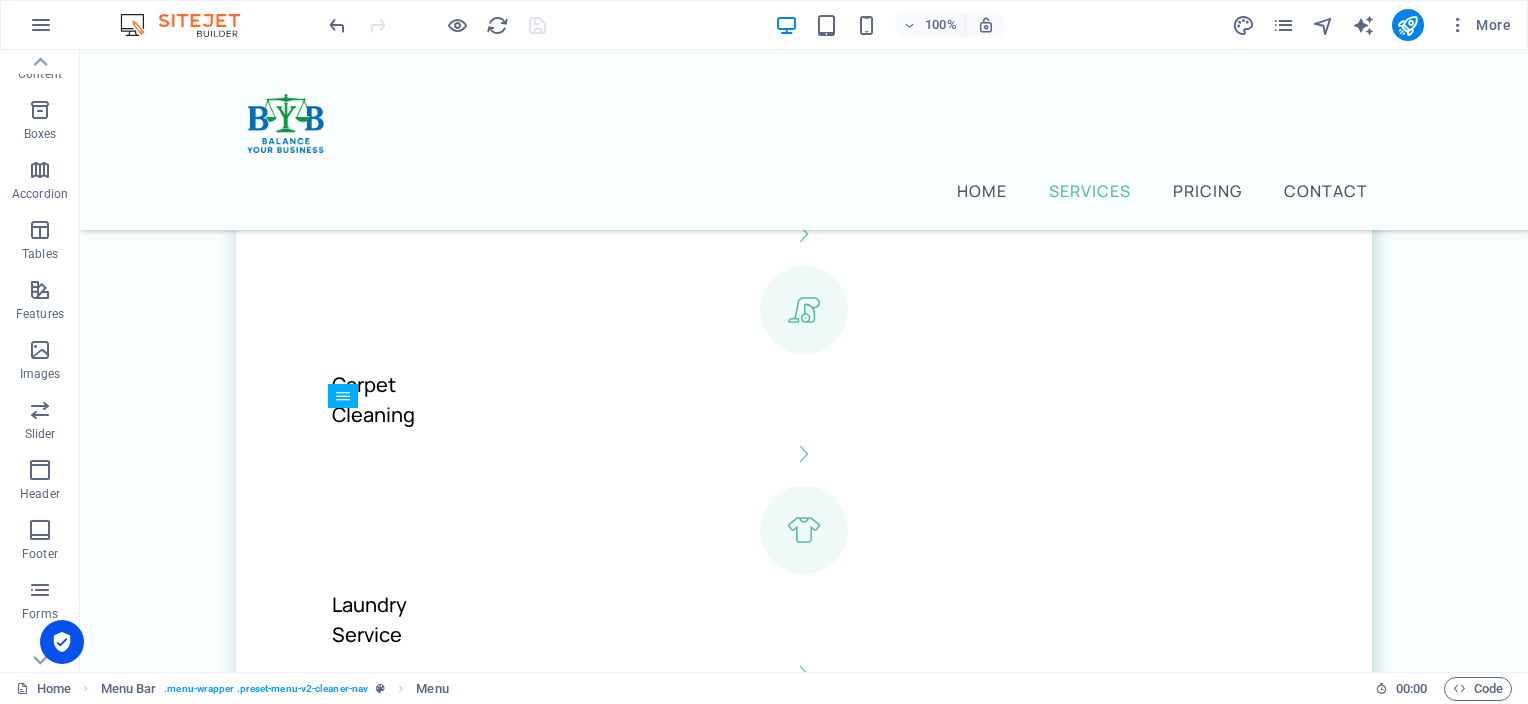 scroll, scrollTop: 2377, scrollLeft: 0, axis: vertical 